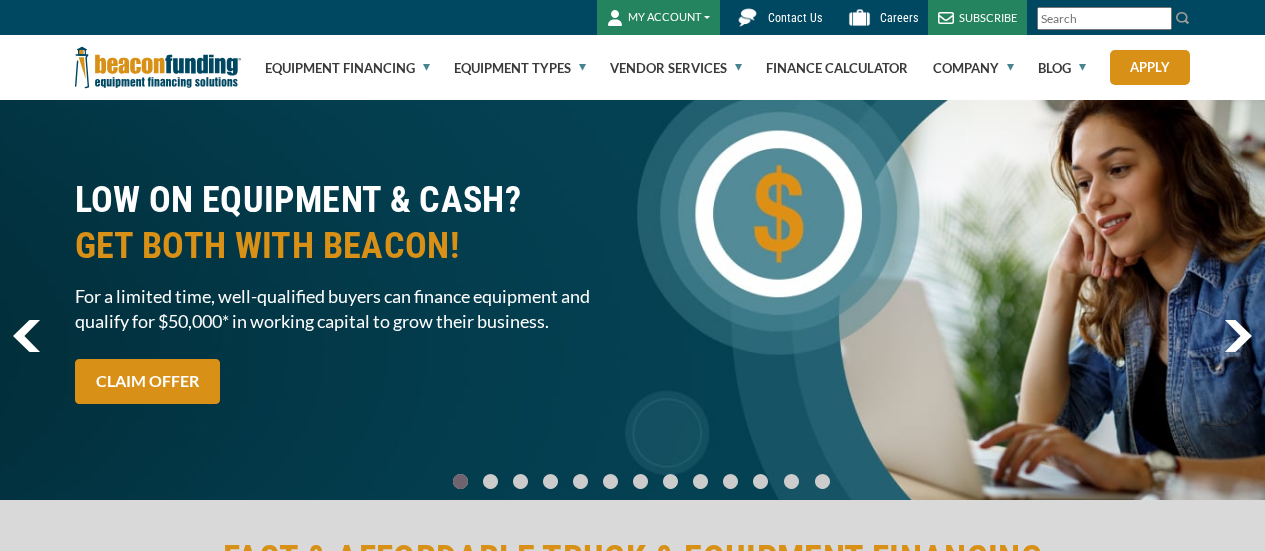 scroll, scrollTop: 0, scrollLeft: 0, axis: both 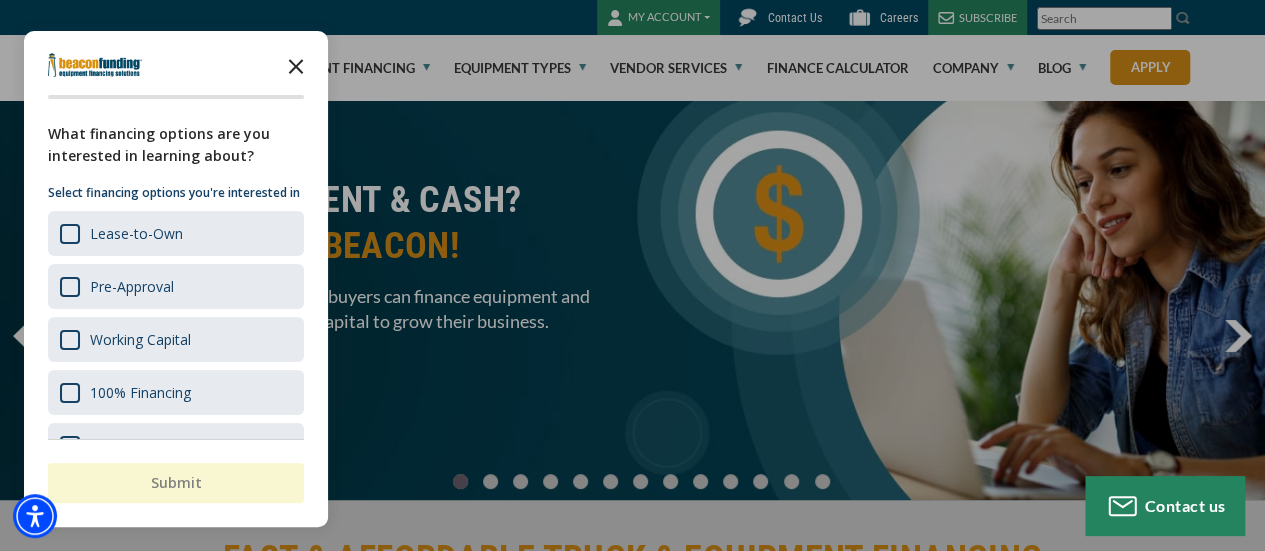 click 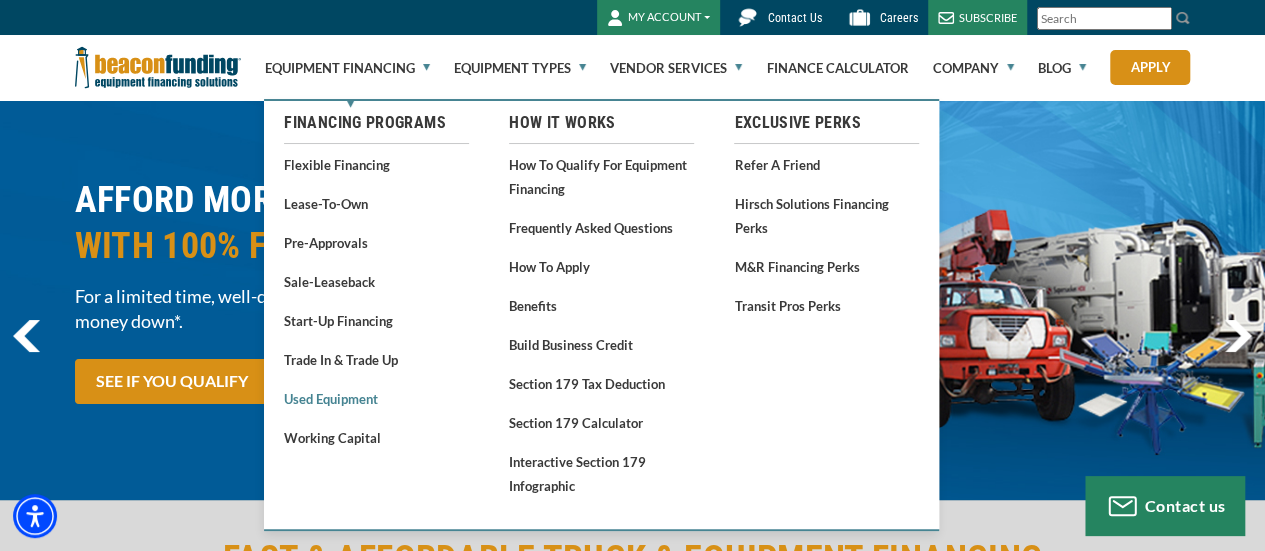click on "Used Equipment" at bounding box center (376, 398) 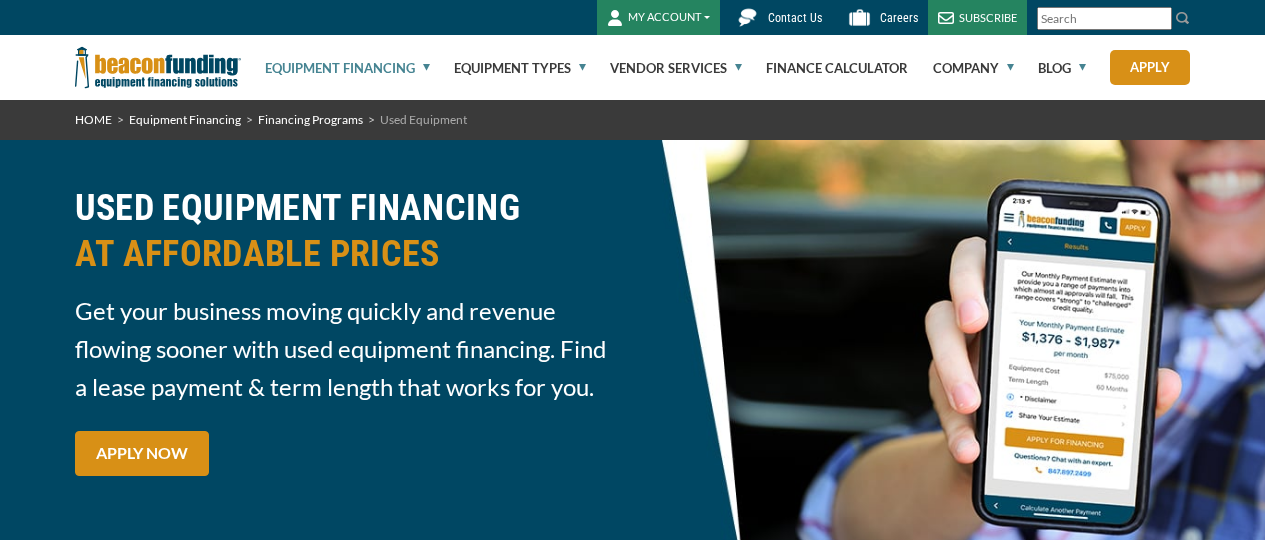 scroll, scrollTop: 0, scrollLeft: 0, axis: both 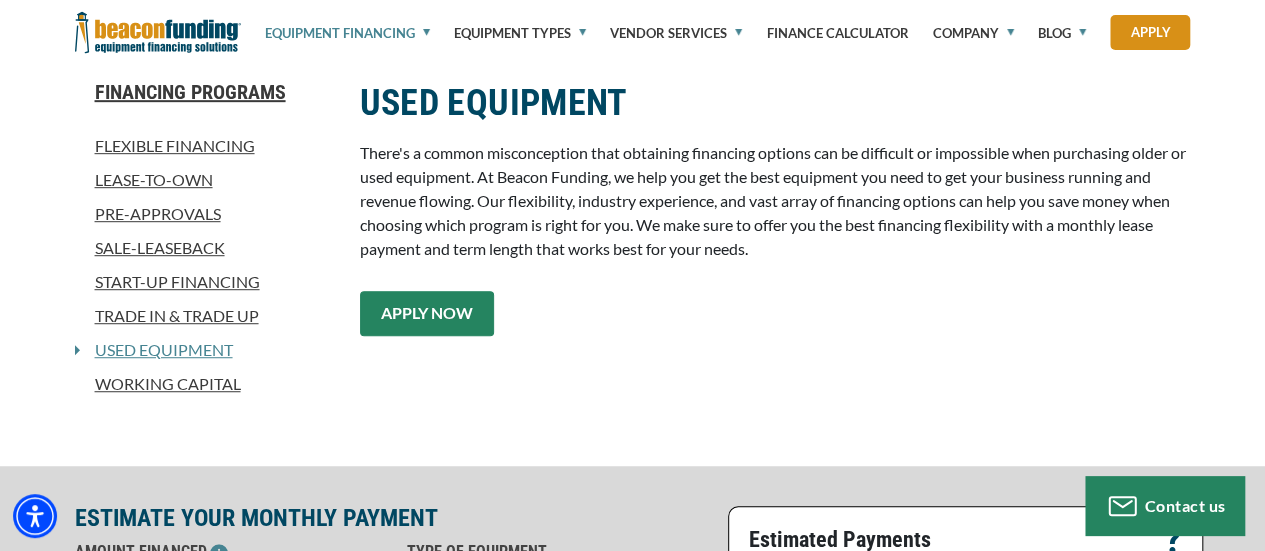 click on "APPLY NOW" at bounding box center (427, 313) 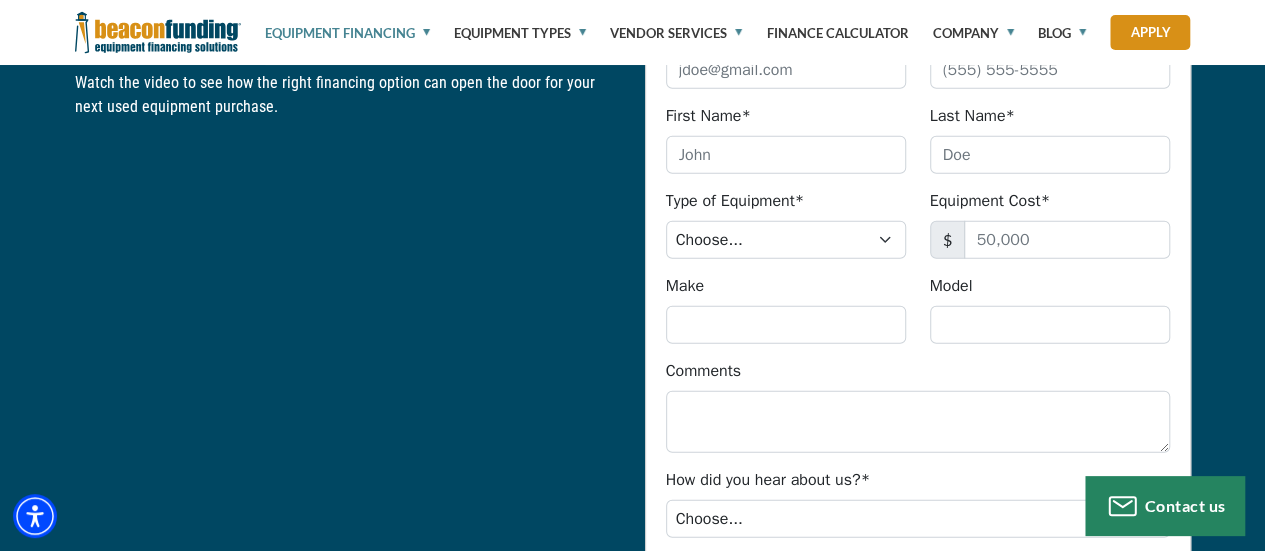 scroll, scrollTop: 2510, scrollLeft: 0, axis: vertical 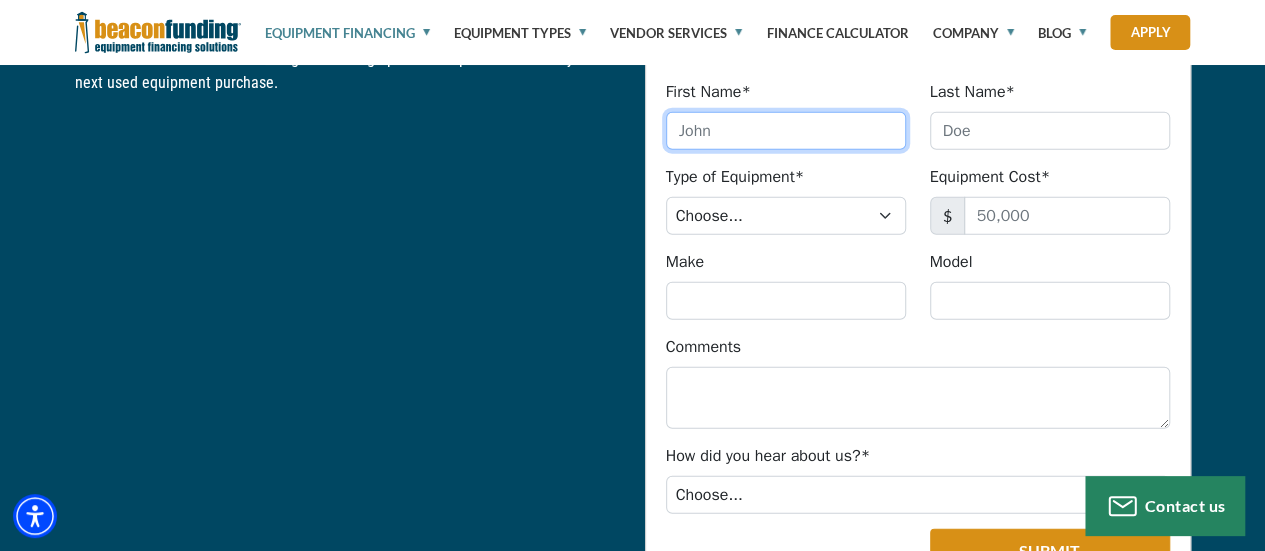 click on "First Name*" at bounding box center (786, 131) 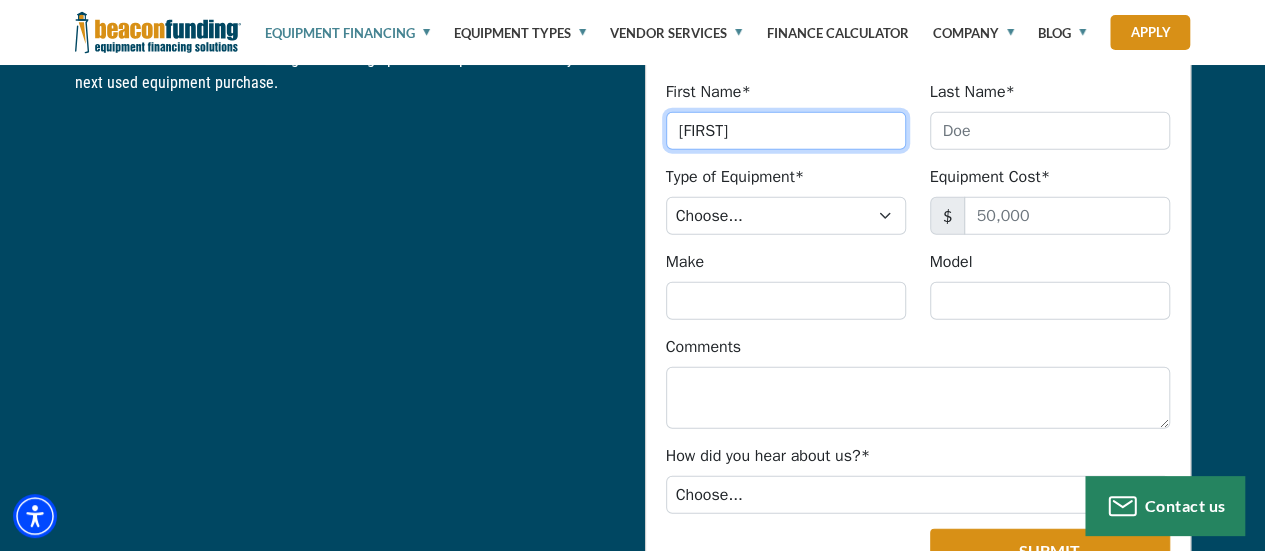 type on "[FIRST]" 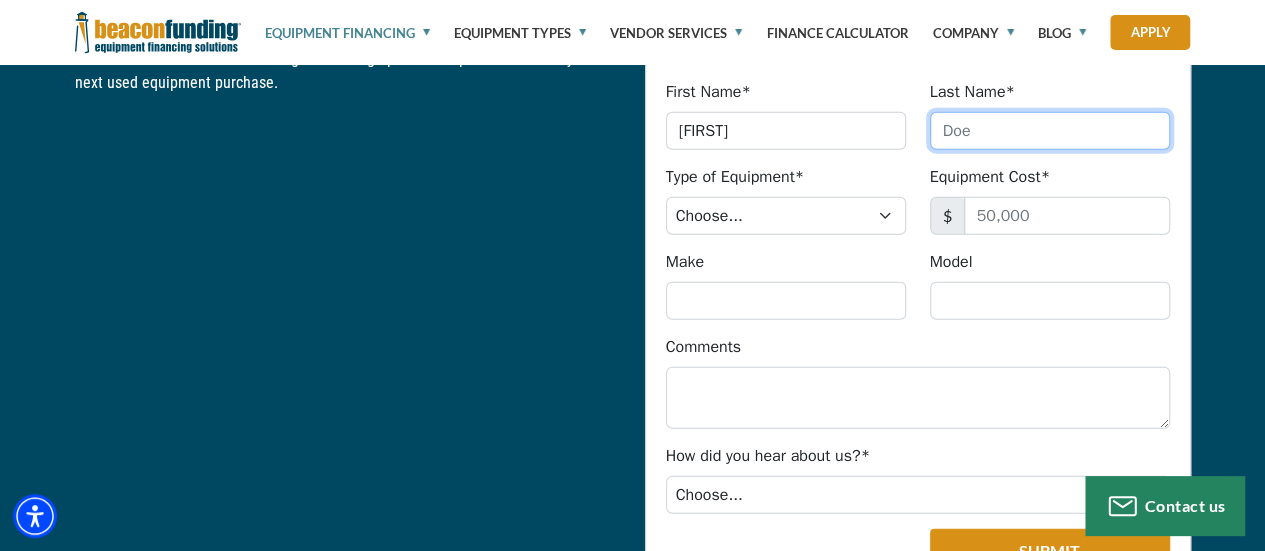 click on "Last Name*" at bounding box center (1050, 131) 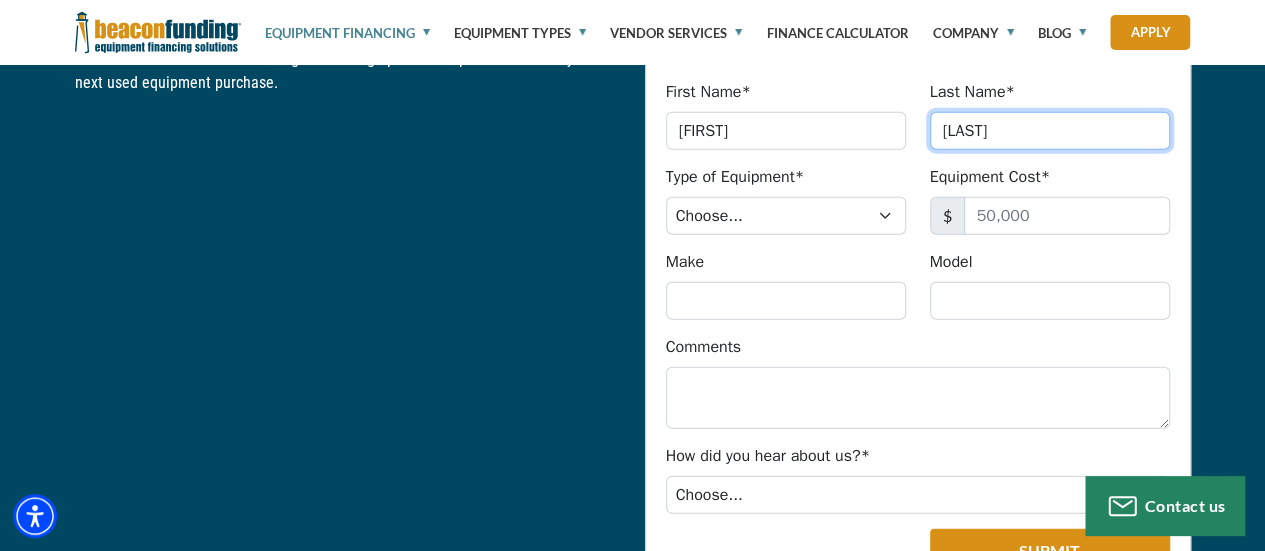 type on "[LAST]" 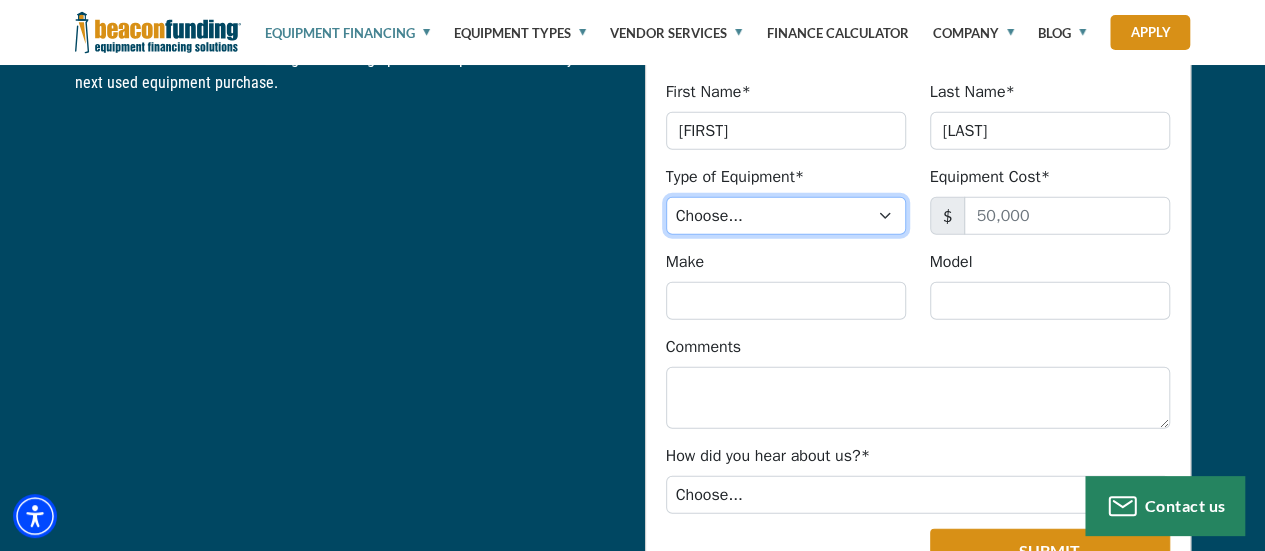 click on "Choose...
Backhoe
Boom/Bucket Truck
Chipper
Commercial Mower
Crane
DTG/DTF Printing
Embroidery
Excavator
Landscape Truck/Equipment
Other
Other Commercial Truck
Other Decorated Apparel
Screen Printing
Septic Pumper Truck
Skid Steer
Stump Grinder" at bounding box center (786, 216) 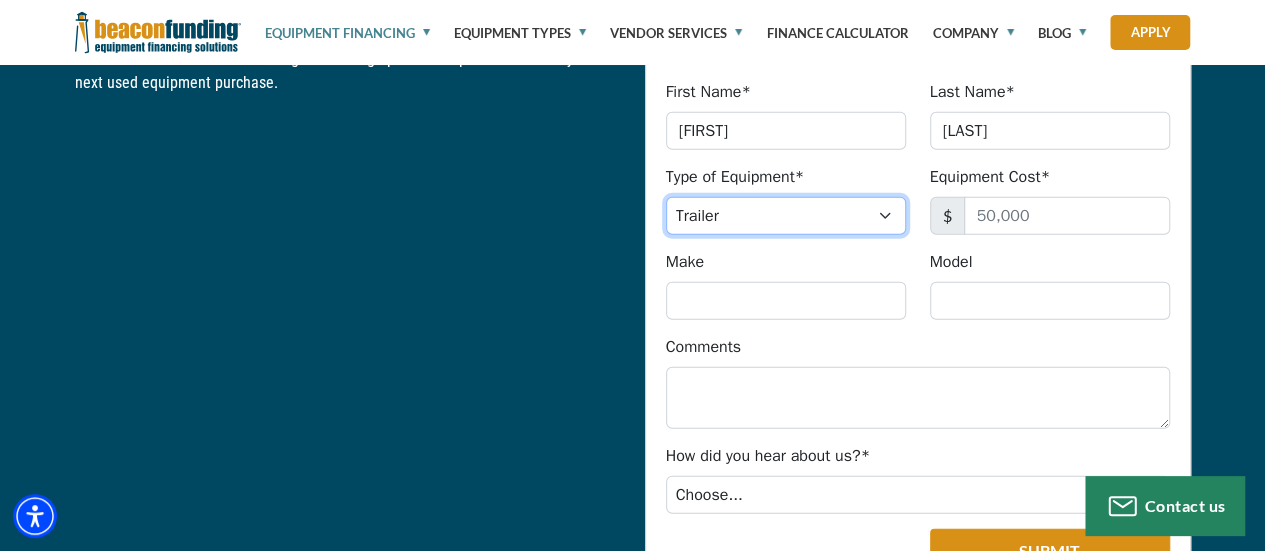 click on "Choose...
Backhoe
Boom/Bucket Truck
Chipper
Commercial Mower
Crane
DTG/DTF Printing
Embroidery
Excavator
Landscape Truck/Equipment
Other
Other Commercial Truck
Other Decorated Apparel
Screen Printing
Septic Pumper Truck
Skid Steer
Stump Grinder" at bounding box center (786, 216) 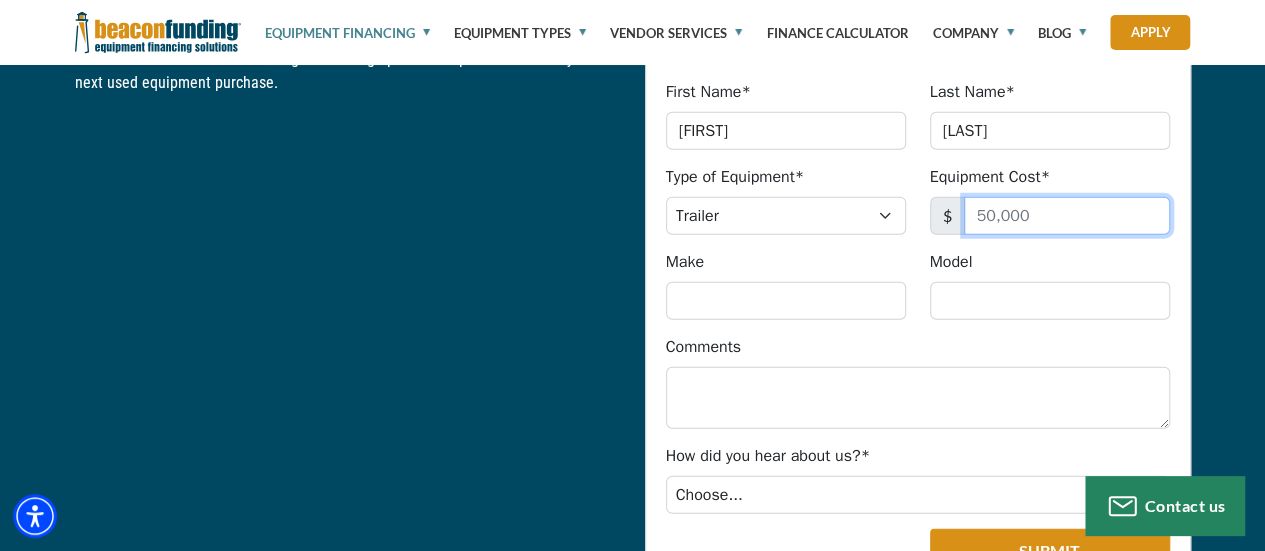 click on "Equipment Cost*" at bounding box center [1067, 216] 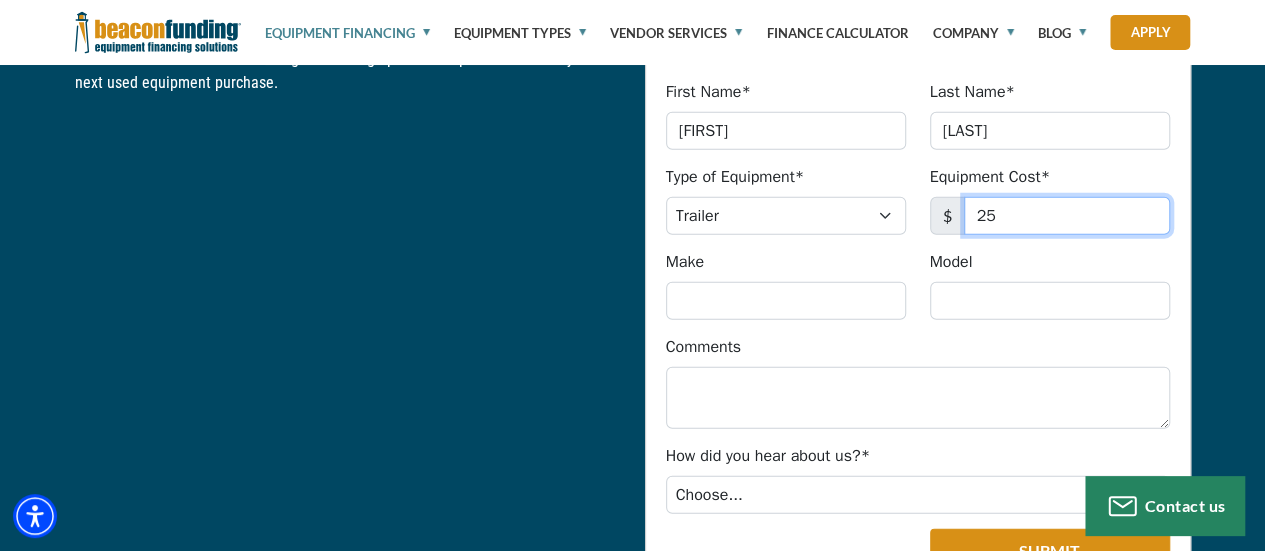 type on "2" 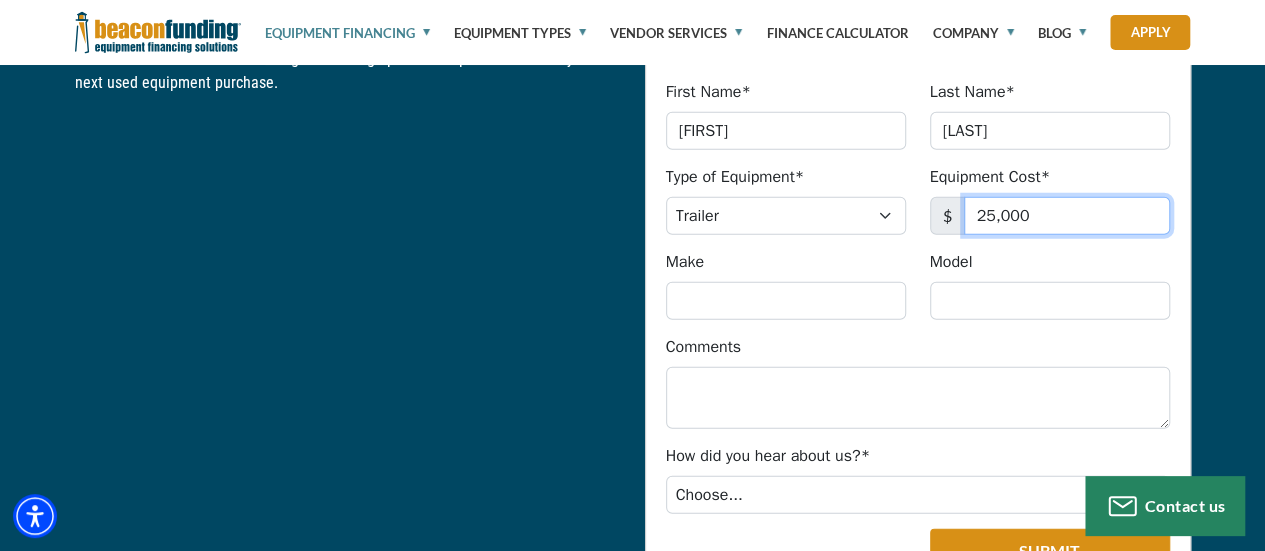 type on "25,000" 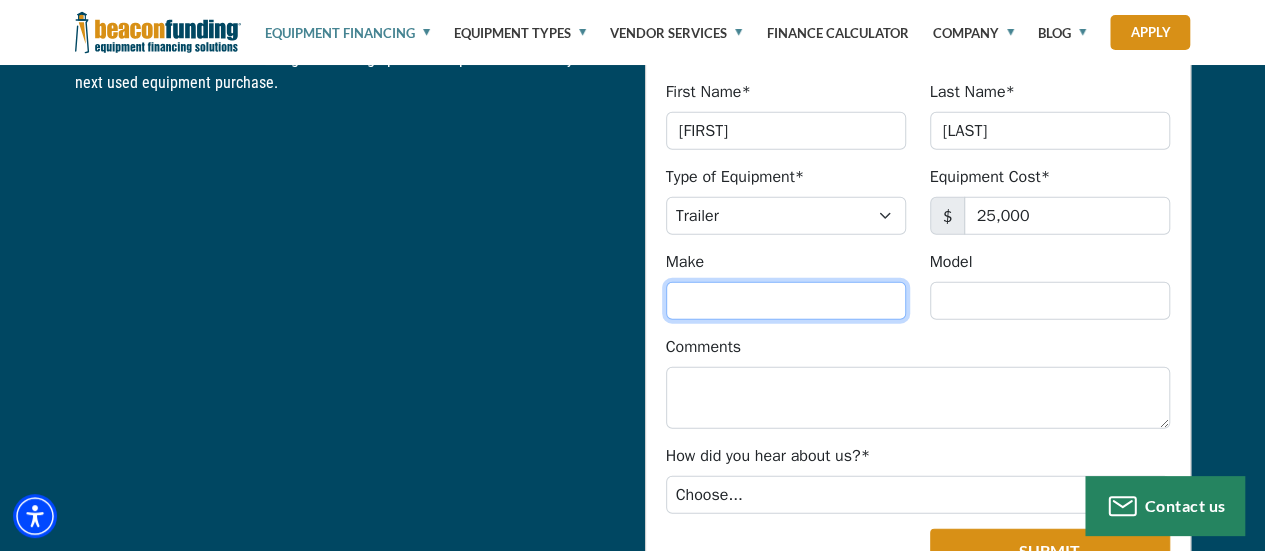 click on "Make" at bounding box center [786, 301] 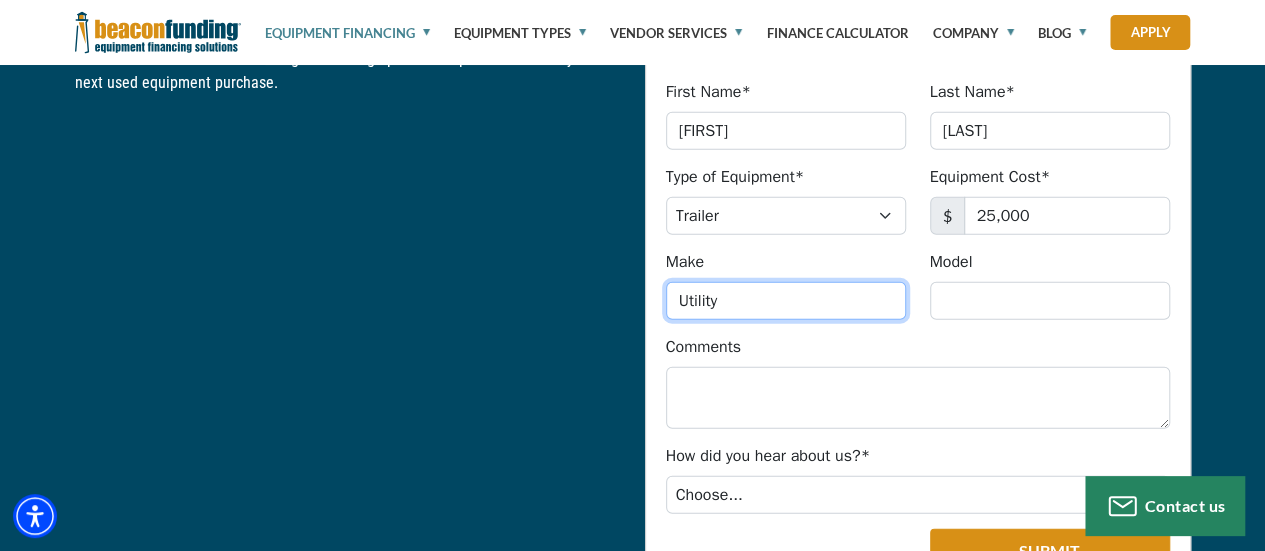 type on "Utility" 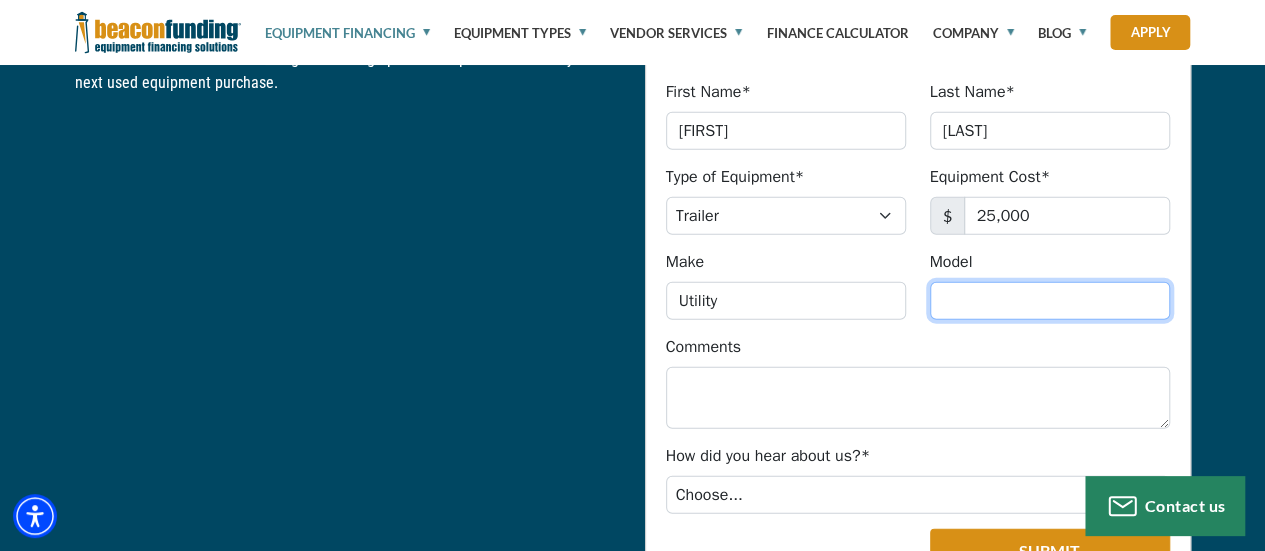 click on "Model" at bounding box center (1050, 301) 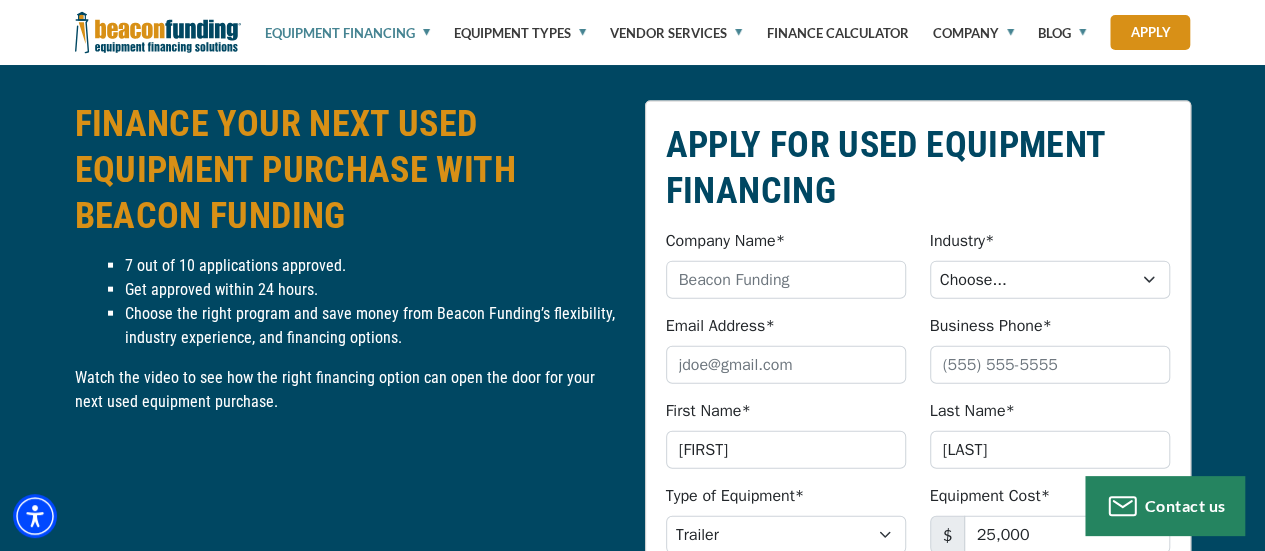 scroll, scrollTop: 2210, scrollLeft: 0, axis: vertical 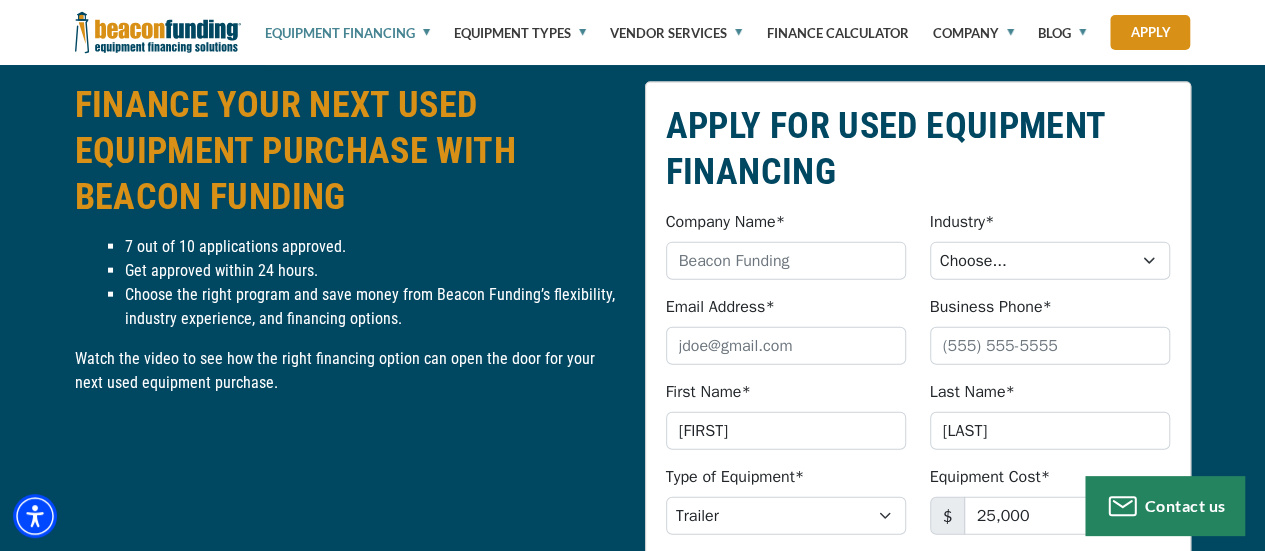type on "S600" 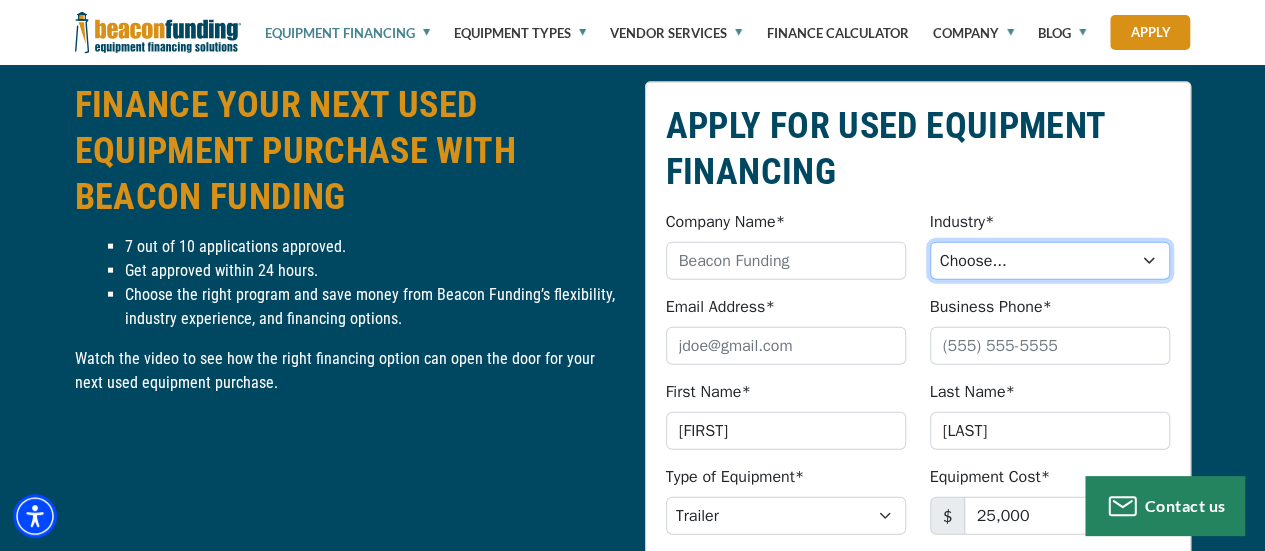 click on "Choose...
Towing
Landscape/Hardscape
Decorated Apparel
Septic
Light Construction
Other" at bounding box center (1050, 261) 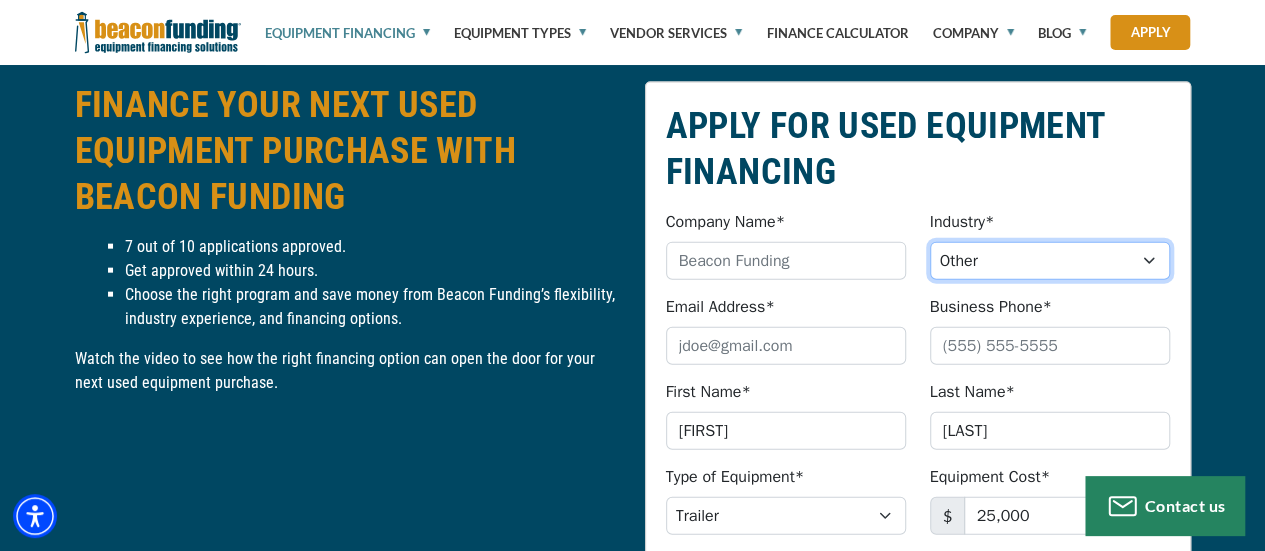 click on "Choose...
Towing
Landscape/Hardscape
Decorated Apparel
Septic
Light Construction
Other" at bounding box center (1050, 261) 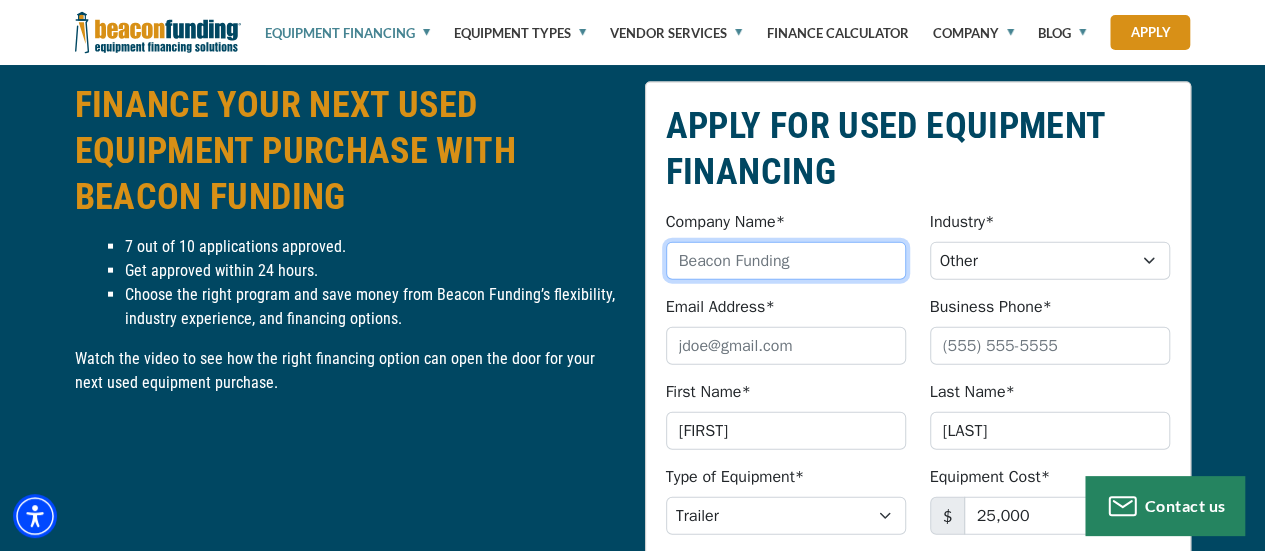 click on "Company Name*" at bounding box center (786, 261) 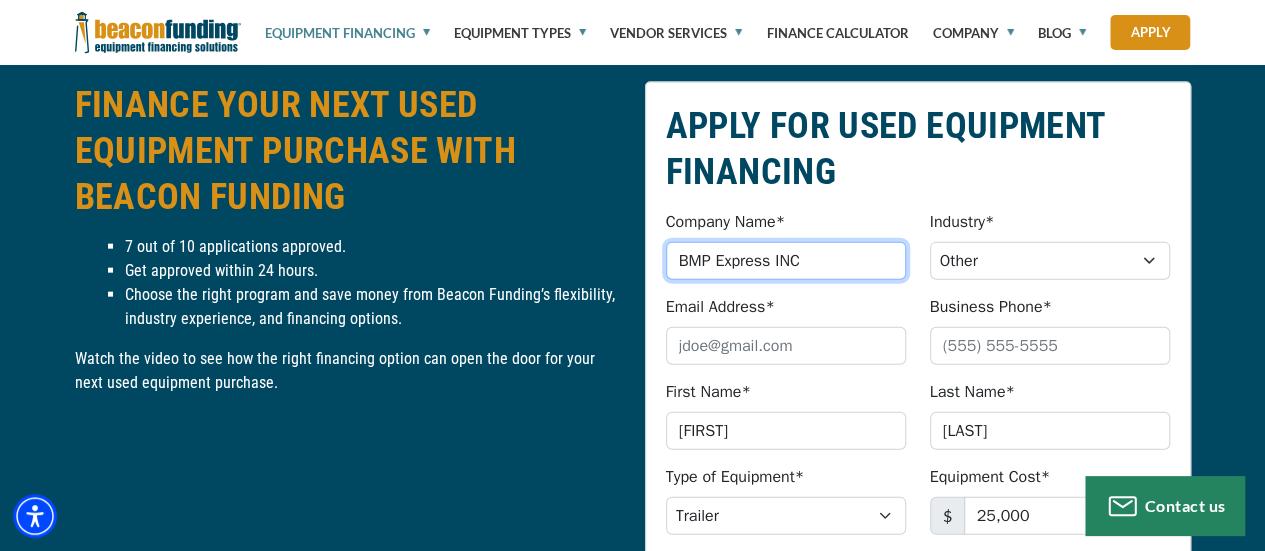 type on "BMP Express INC" 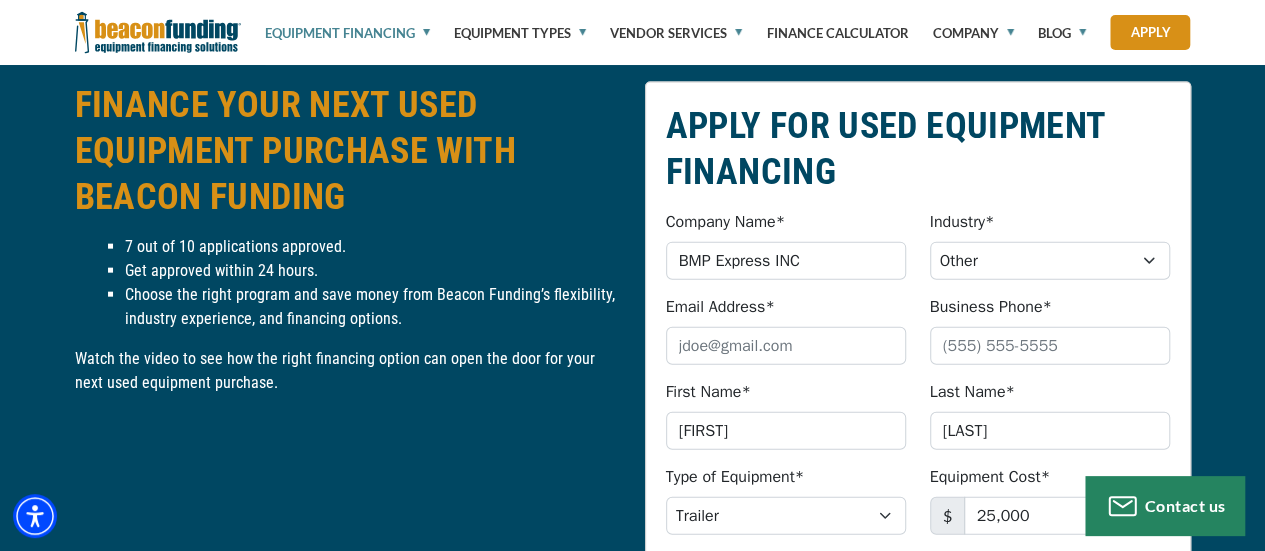 click on "APPLY FOR USED EQUIPMENT FINANCING
Company Name*
[COMPANY]
Please provide a valid company name.
Industry*
Choose...
Towing
Landscape/Hardscape
Decorated Apparel Septic $" at bounding box center (918, 546) 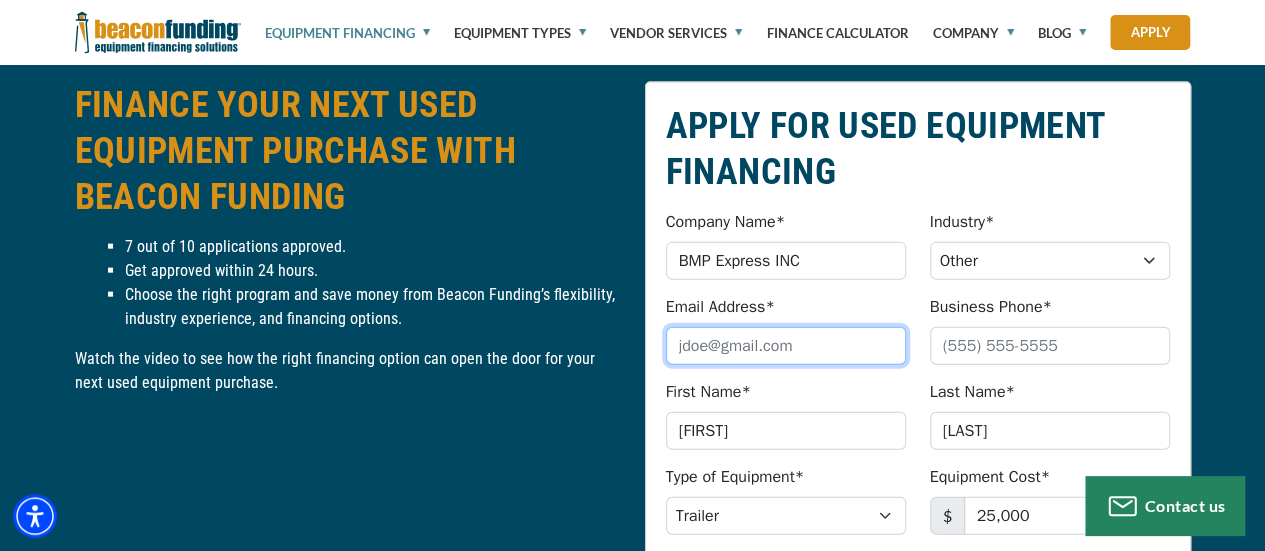 click on "Email Address*" at bounding box center (786, 346) 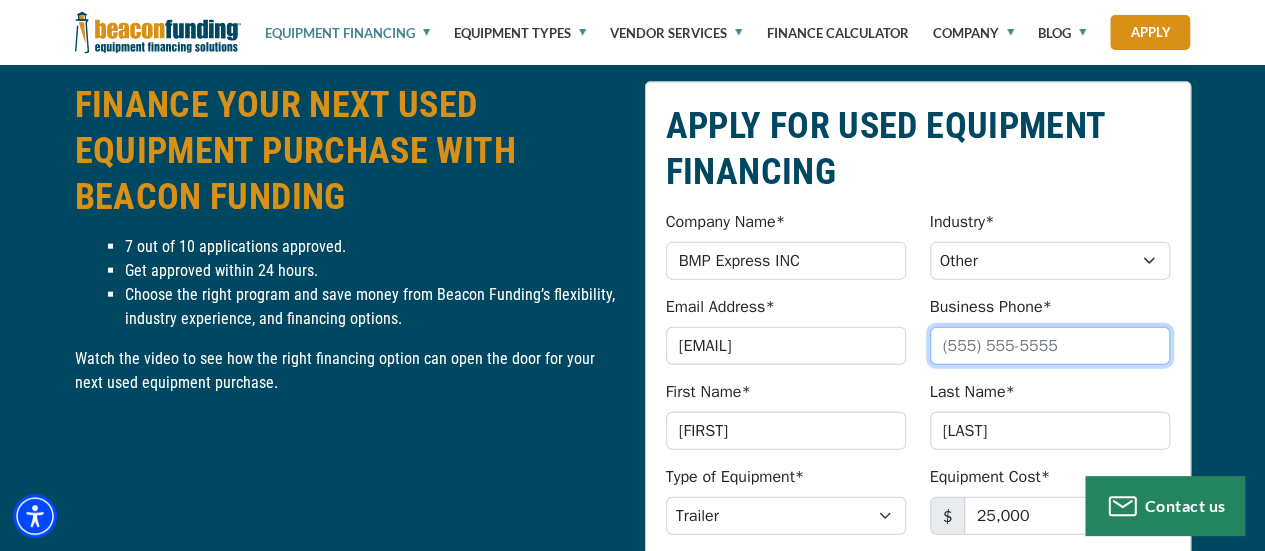 click on "Business Phone*" at bounding box center [1050, 346] 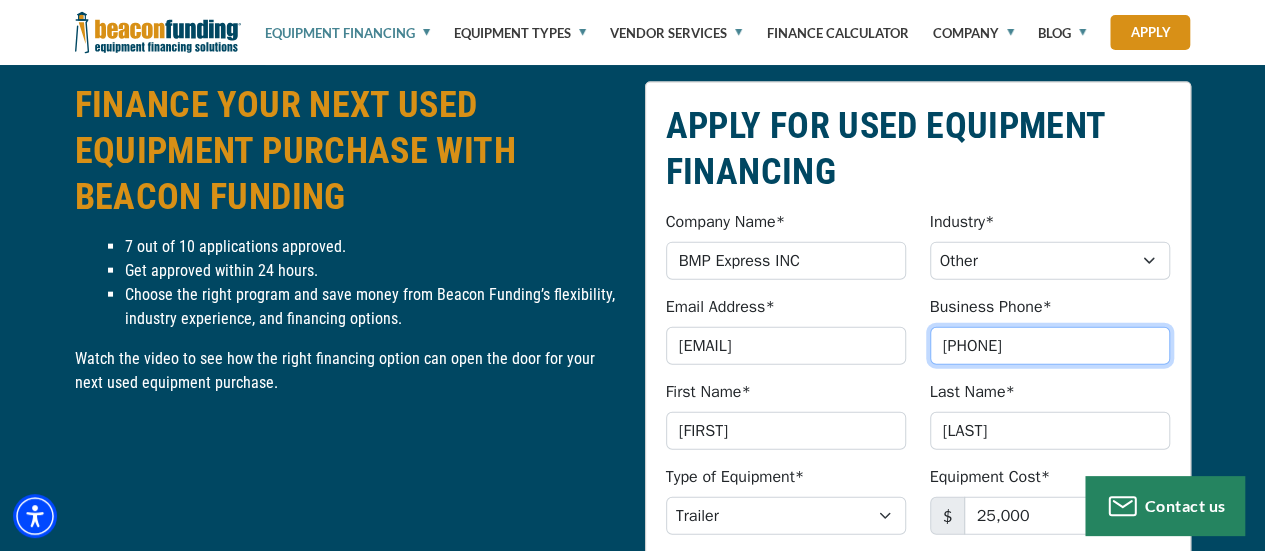 type on "[PHONE]" 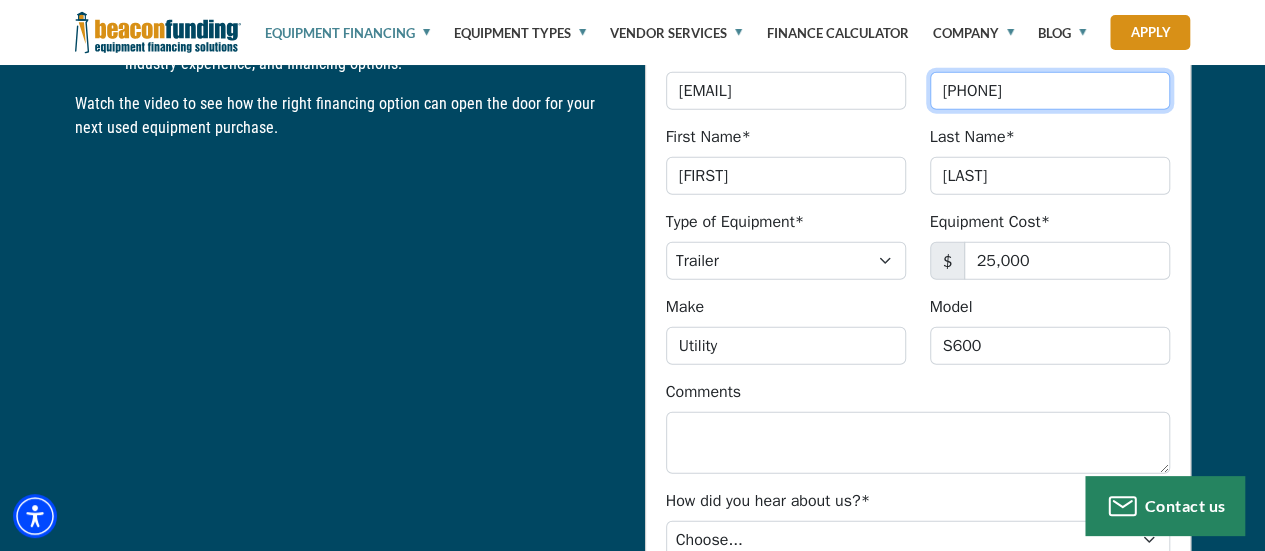 scroll, scrollTop: 2510, scrollLeft: 0, axis: vertical 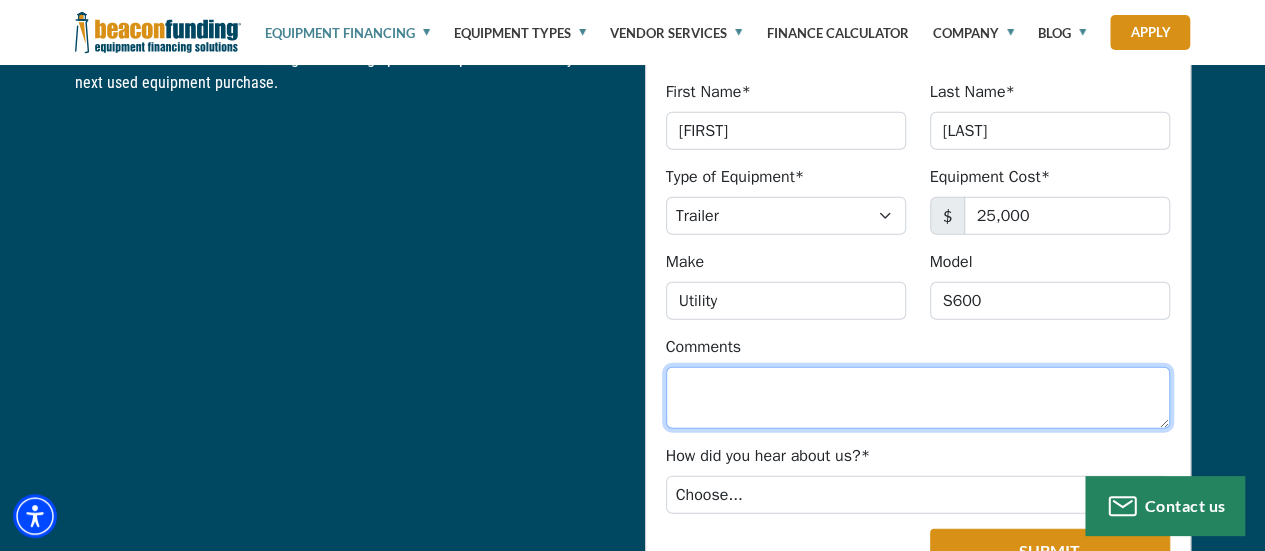 click on "Comments" at bounding box center (918, 398) 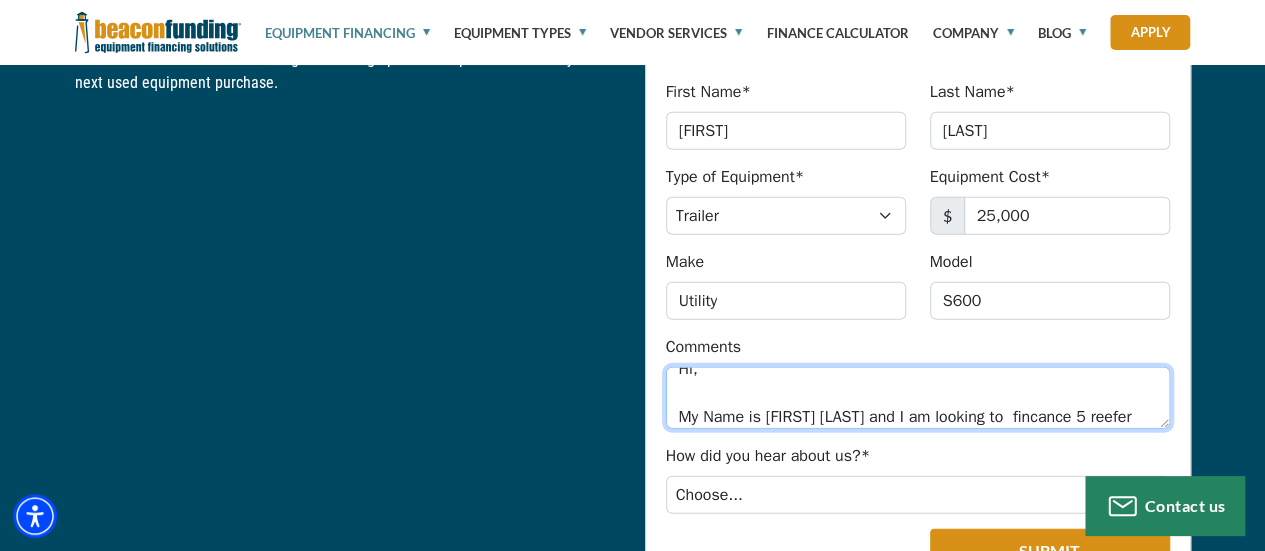 scroll, scrollTop: 41, scrollLeft: 0, axis: vertical 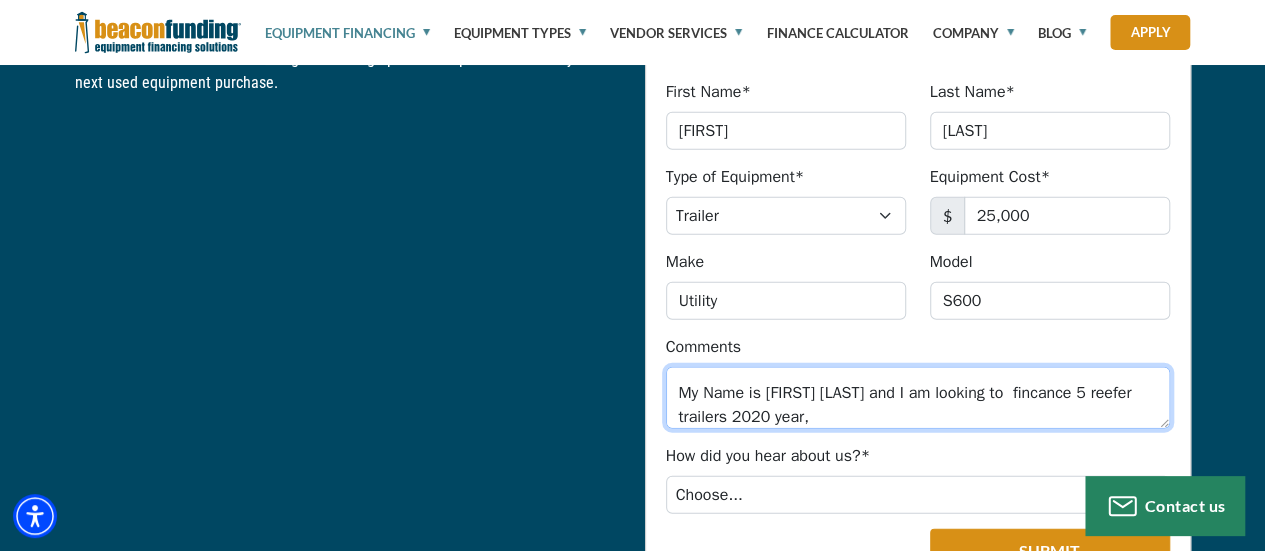 click on "Hi,
My Name is [FIRST] [LAST] and I am looking to  fincance 5 reefer trailers 2020 year," at bounding box center (918, 398) 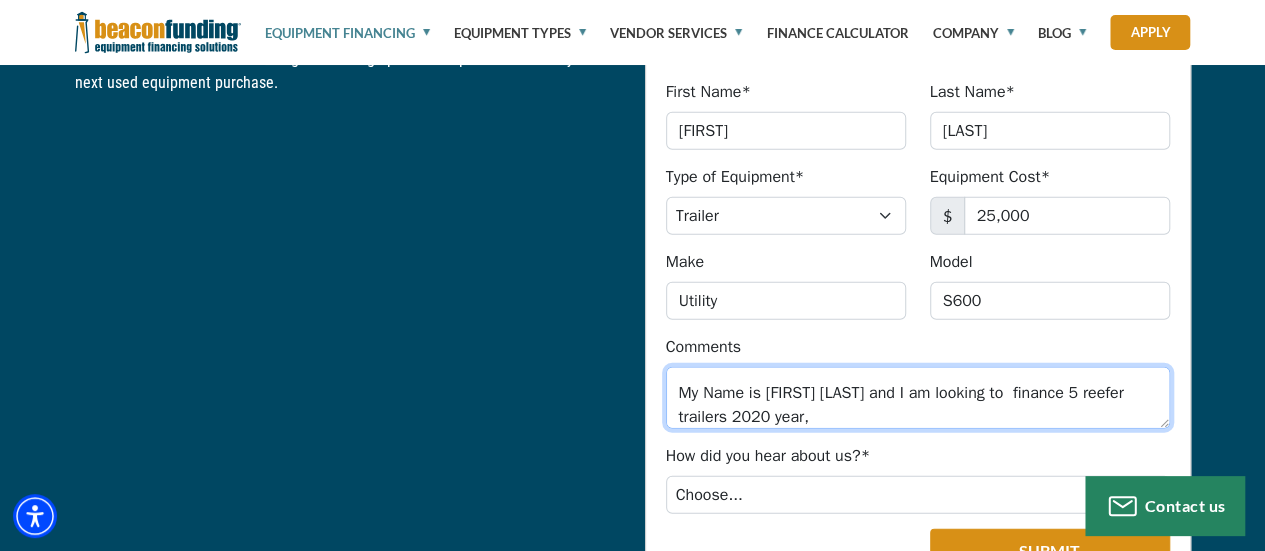 click on "Hi,
My Name is [FIRST] [LAST] and I am looking to  finance 5 reefer trailers 2020 year," at bounding box center [918, 398] 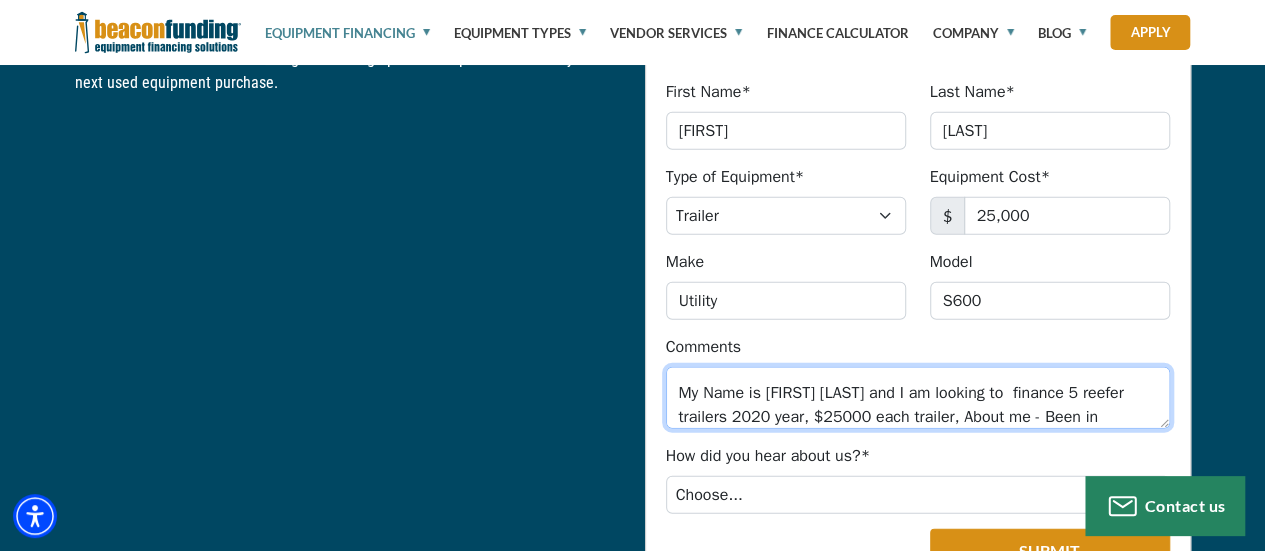 scroll, scrollTop: 65, scrollLeft: 0, axis: vertical 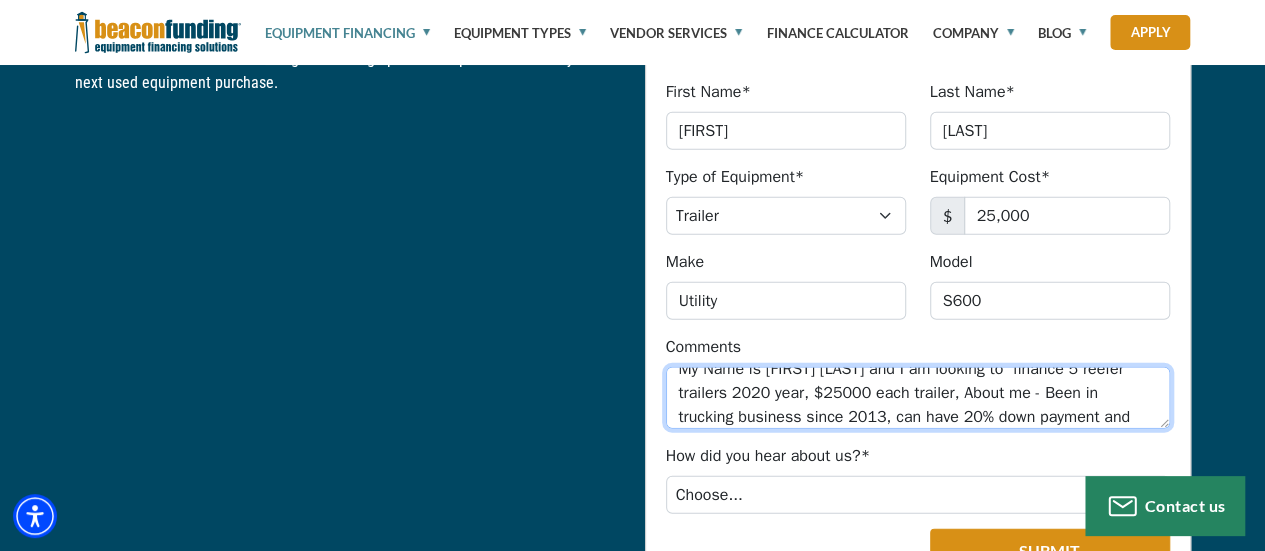 click on "Hi,
My Name is [FIRST] [LAST] and I am looking to  finance 5 reefer trailers 2020 year, $25000 each trailer, About me - Been in trucking business since 2013, can have 20% down payment and" at bounding box center [918, 398] 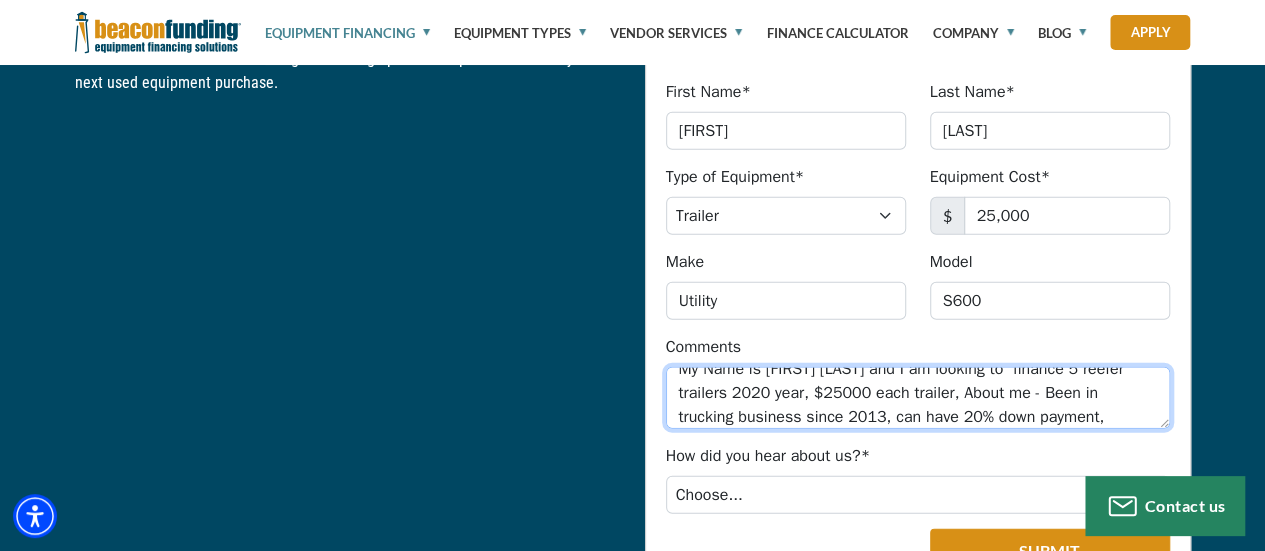 scroll, scrollTop: 89, scrollLeft: 0, axis: vertical 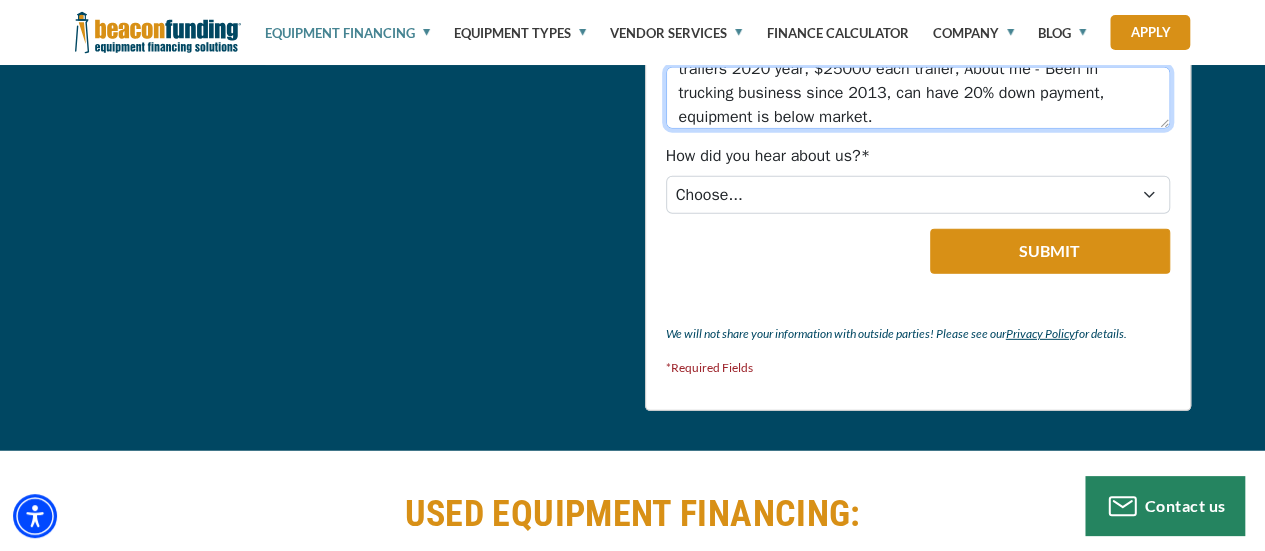 type on "Hi,
My Name is [FIRST] [LAST] and I am looking to  finance 5 reefer trailers 2020 year, $25000 each trailer, About me - Been in trucking business since 2013, can have 20% down payment, equipment is below market." 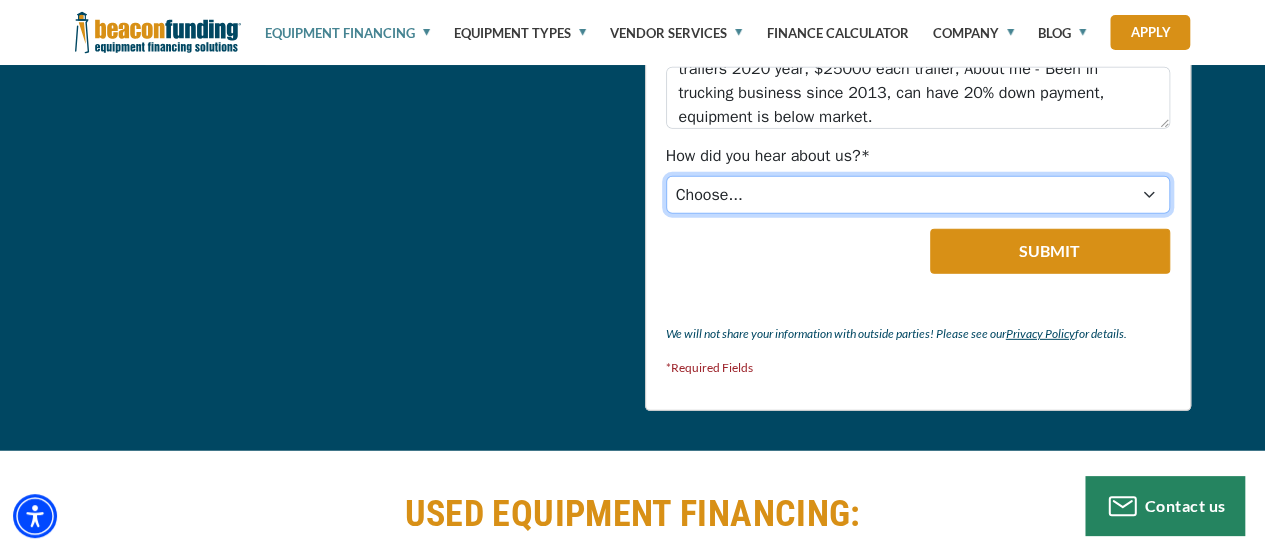 click on "Choose...
Internet Search
Vendor Referral
Word of Mouth
Client Referral
Email
Existing/Past Client
Facebook - Tow Truck to Buy & Sale
Telemarketing
Tradeshow
Motor Club Referral
Bank Refererral
Direct Mail
Magazine Ad
Other" at bounding box center (918, 195) 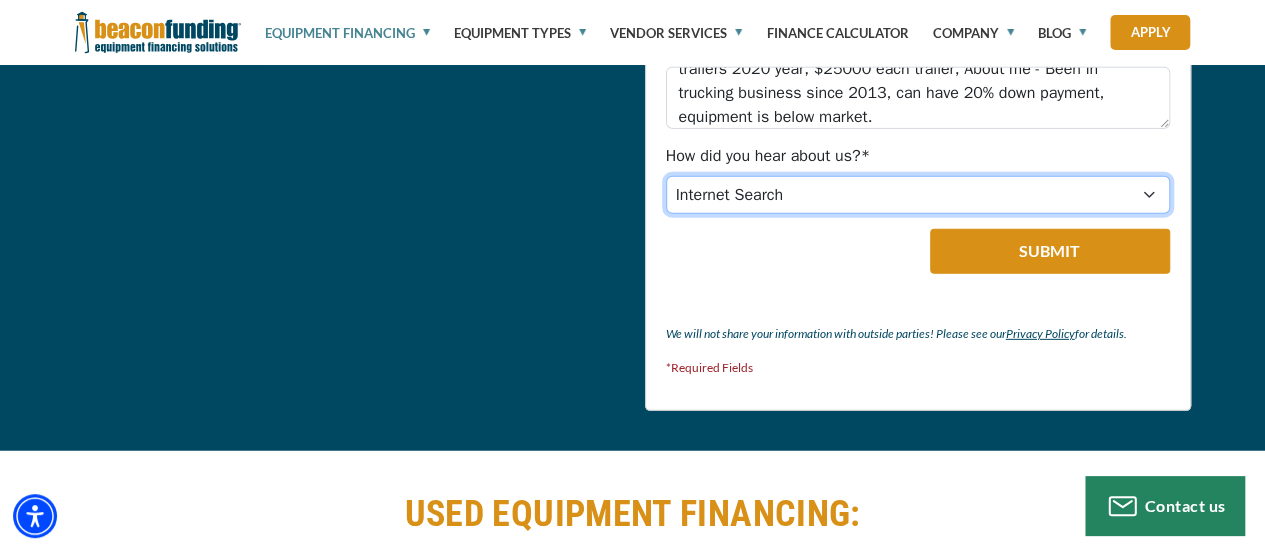 click on "Choose...
Internet Search
Vendor Referral
Word of Mouth
Client Referral
Email
Existing/Past Client
Facebook - Tow Truck to Buy & Sale
Telemarketing
Tradeshow
Motor Club Referral
Bank Refererral
Direct Mail
Magazine Ad
Other" at bounding box center (918, 195) 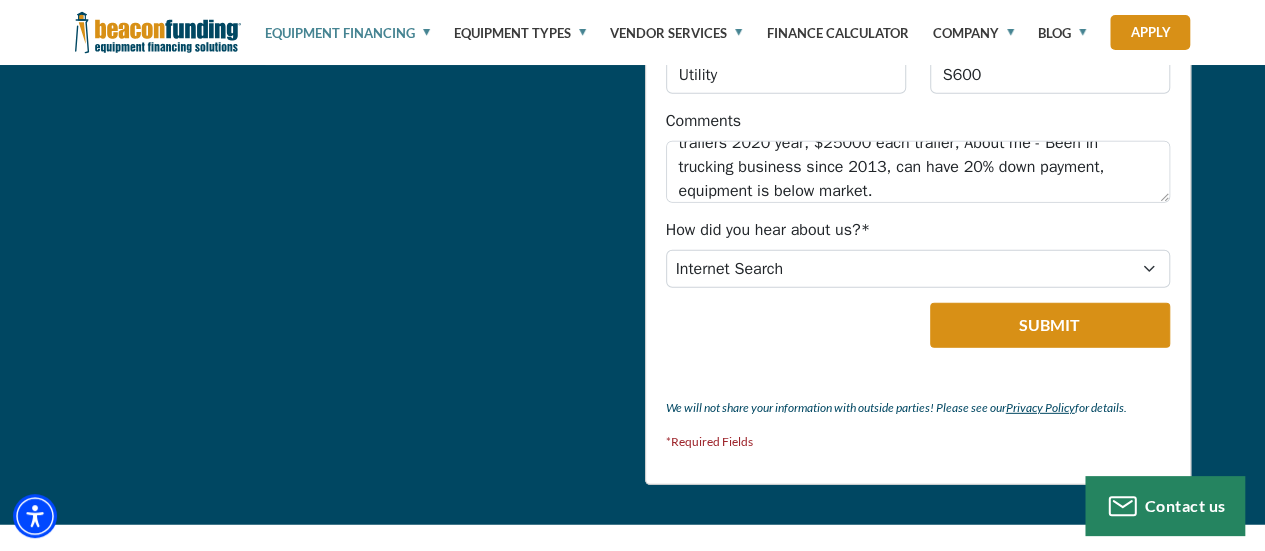 scroll, scrollTop: 2710, scrollLeft: 0, axis: vertical 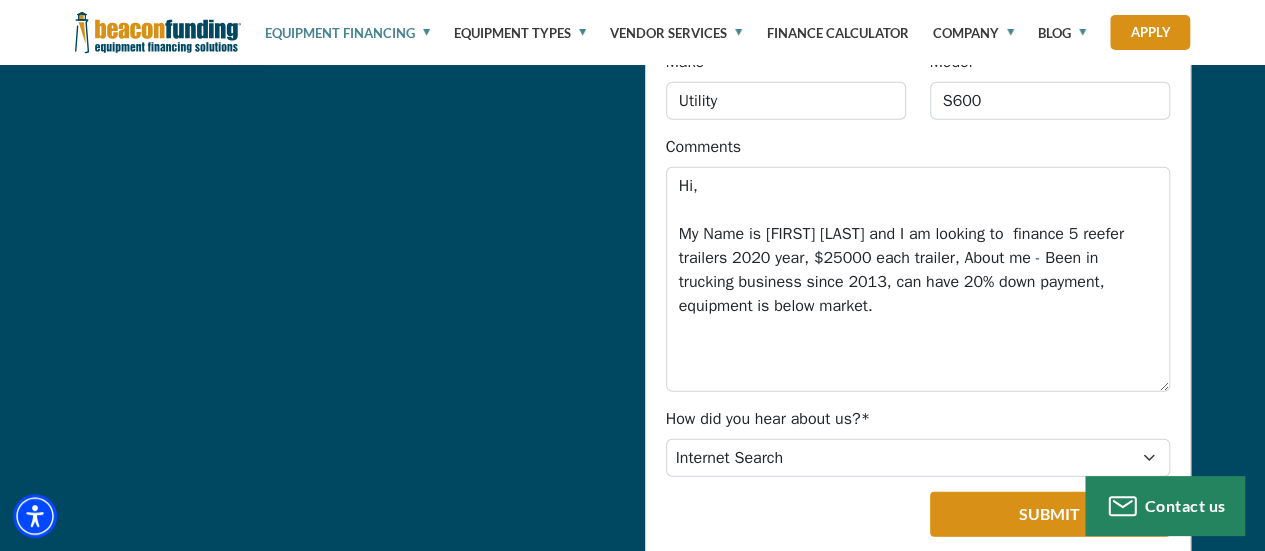 drag, startPoint x: 1164, startPoint y: 217, endPoint x: 1167, endPoint y: 381, distance: 164.02744 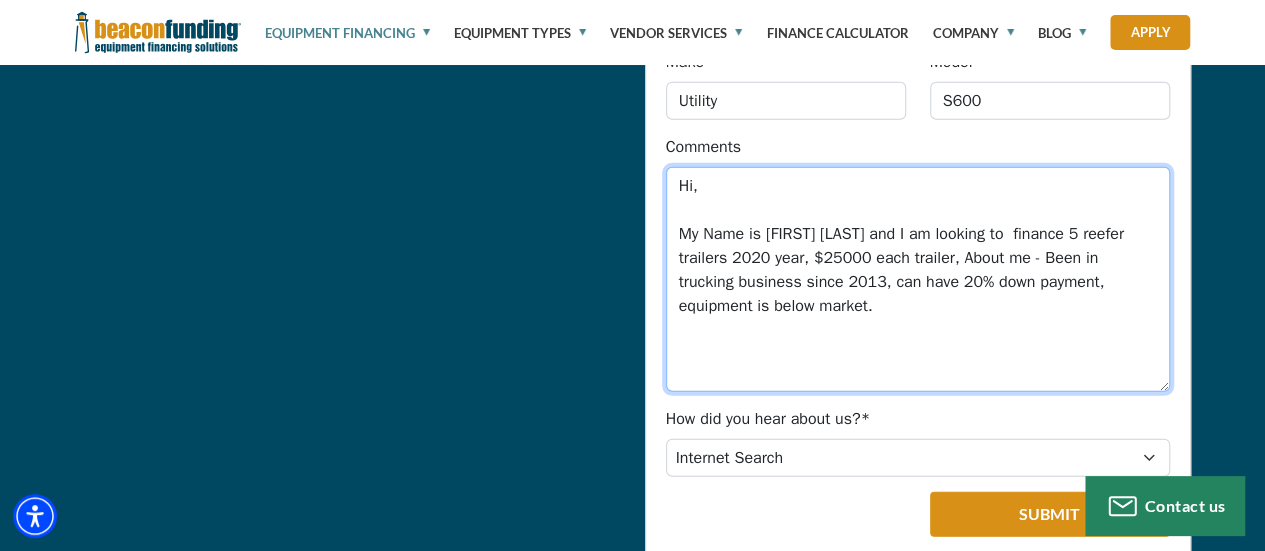click on "Hi,
My Name is [FIRST] [LAST] and I am looking to  finance 5 reefer trailers 2020 year, $25000 each trailer, About me - Been in trucking business since 2013, can have 20% down payment, equipment is below market." at bounding box center (918, 279) 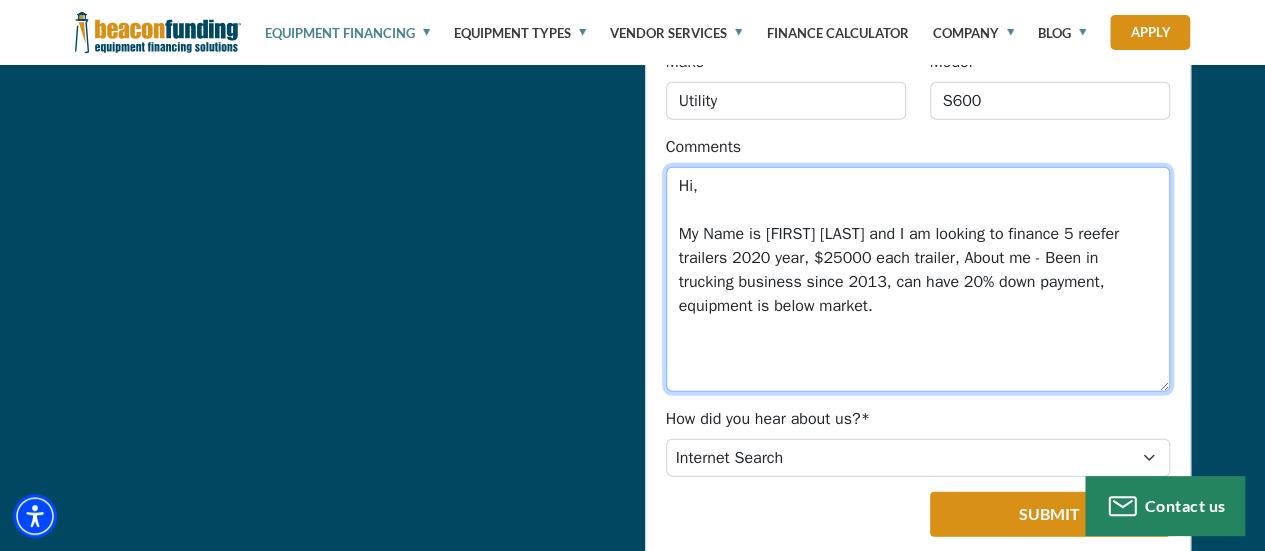click on "Hi,
My Name is [FIRST] [LAST] and I am looking to finance 5 reefer trailers 2020 year, $25000 each trailer, About me - Been in trucking business since 2013, can have 20% down payment, equipment is below market." at bounding box center (918, 279) 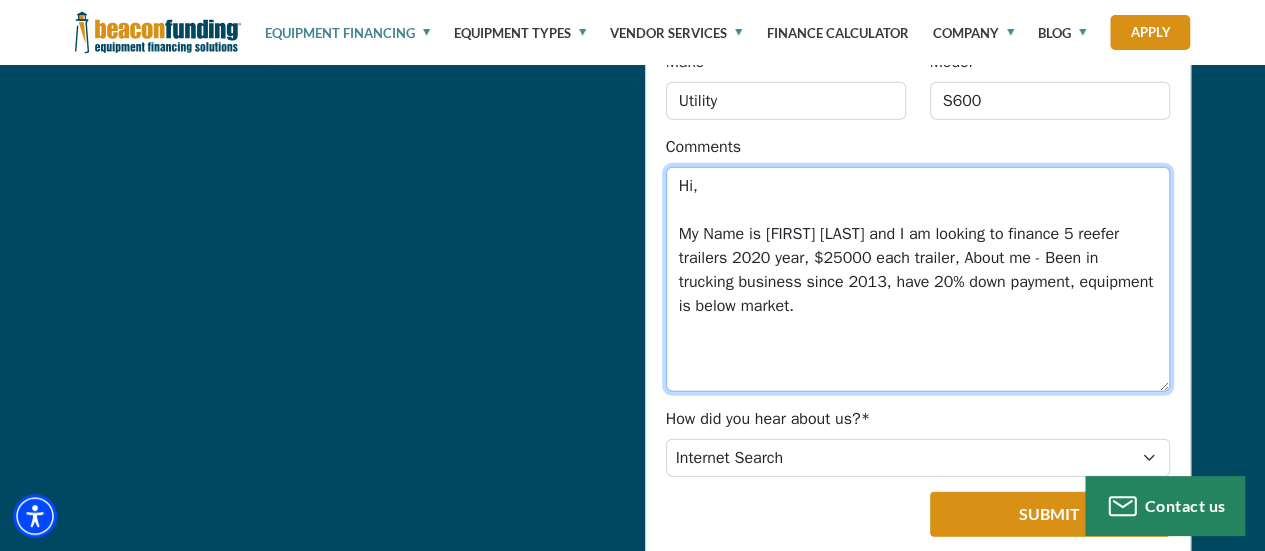 click on "Hi,
My Name is [FIRST] [LAST] and I am looking to finance 5 reefer trailers 2020 year, $25000 each trailer, About me - Been in trucking business since 2013, have 20% down payment, equipment is below market." at bounding box center [918, 279] 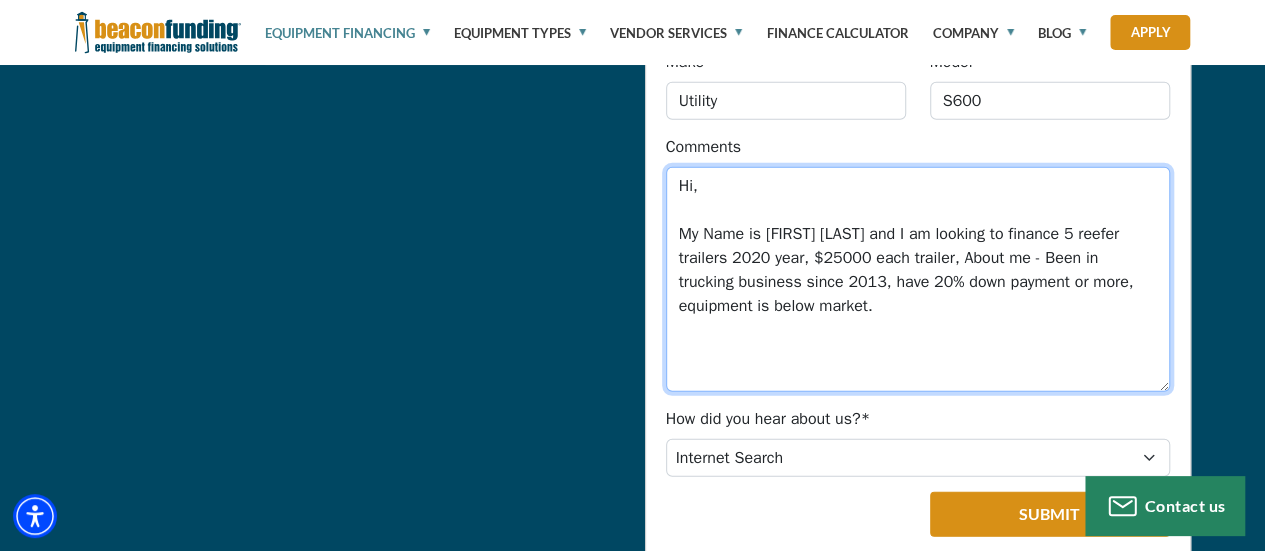 click on "Hi,
My Name is [FIRST] [LAST] and I am looking to finance 5 reefer trailers 2020 year, $25000 each trailer, About me - Been in trucking business since 2013, have 20% down payment or more, equipment is below market." at bounding box center (918, 279) 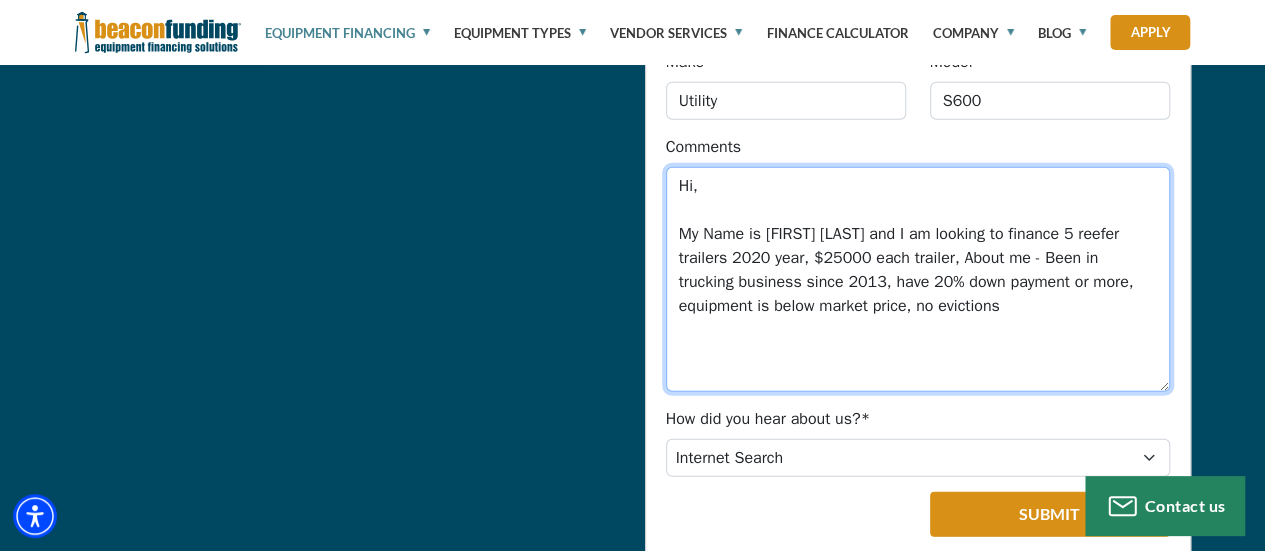 click on "Hi,
My Name is [FIRST] [LAST] and I am looking to finance 5 reefer trailers 2020 year, $25000 each trailer, About me - Been in trucking business since 2013, have 20% down payment or more, equipment is below market price, no evictions" at bounding box center (918, 279) 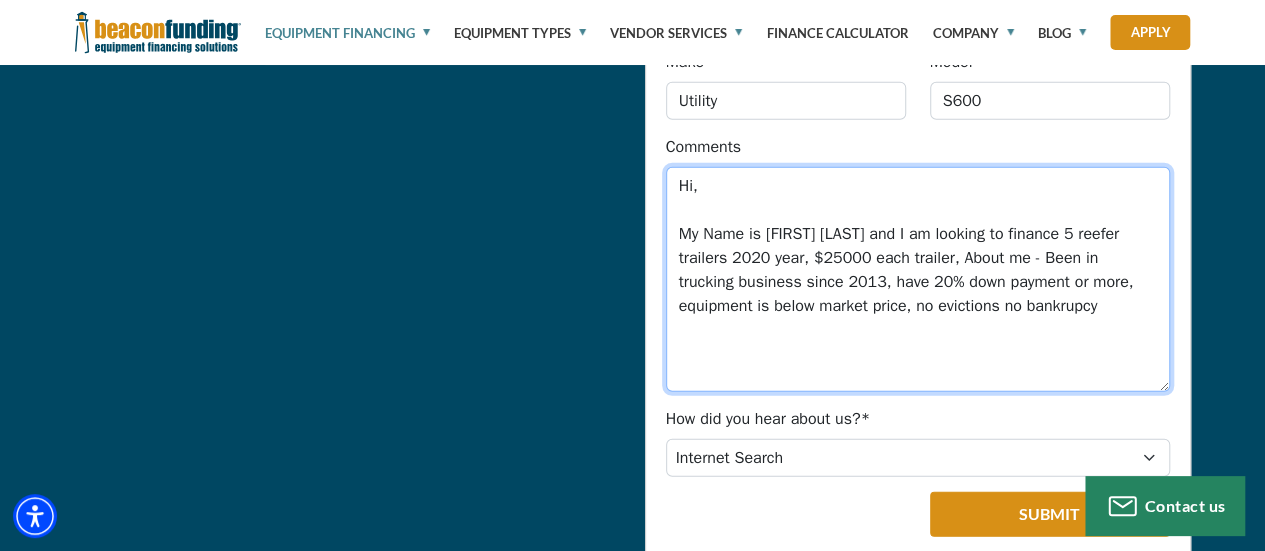 click on "Hi,
My Name is [FIRST] [LAST] and I am looking to finance 5 reefer trailers 2020 year, $25000 each trailer, About me - Been in trucking business since 2013, have 20% down payment or more, equipment is below market price, no evictions no bankrupcy" at bounding box center [918, 279] 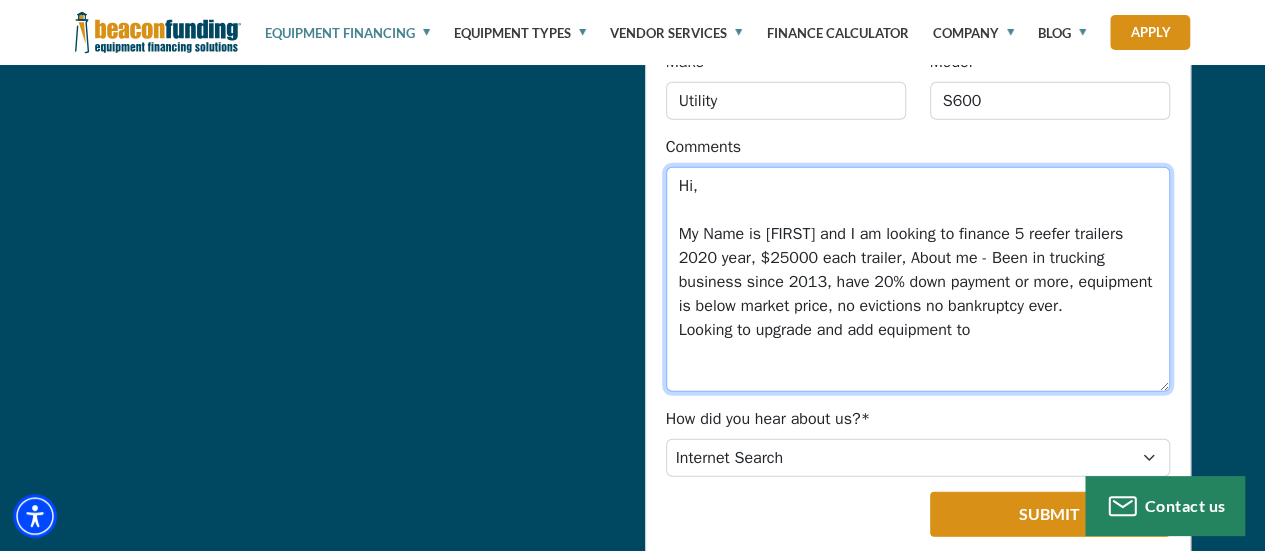click on "Hi,
My Name is [FIRST] and I am looking to finance 5 reefer trailers 2020 year, $25000 each trailer, About me - Been in trucking business since 2013, have 20% down payment or more, equipment is below market price, no evictions no bankruptcy ever.
Looking to upgrade and add equipment to" at bounding box center [918, 279] 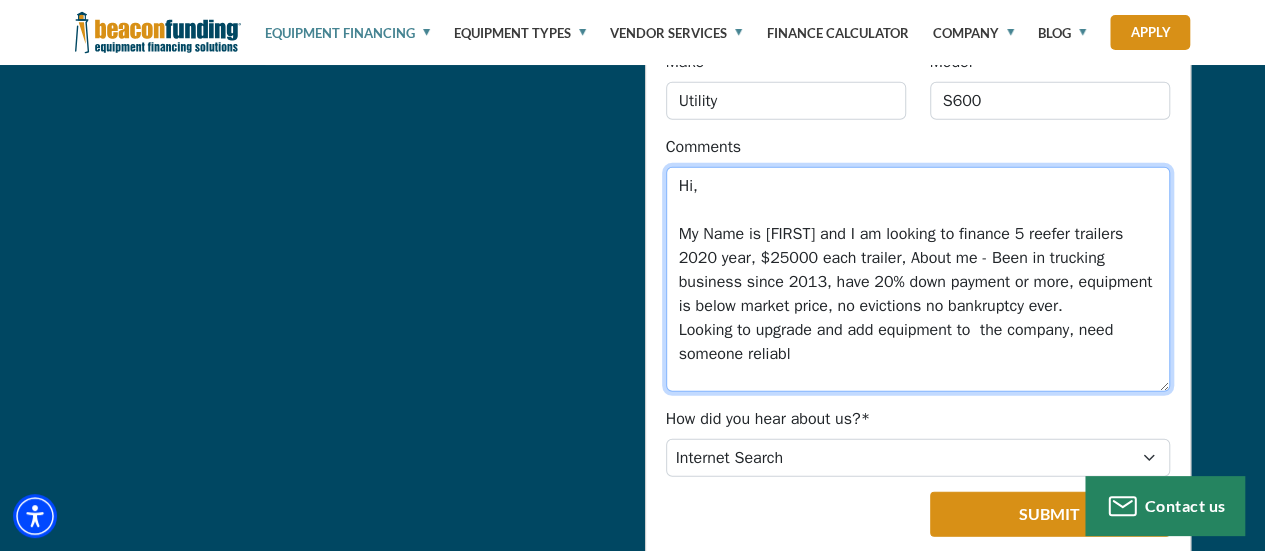 type on "Hi,
My Name is [FIRST] [LAST] and I am looking to finance 5 reefer trailers 2020 year, $25000 each trailer, About me - Been in trucking business since 2013, have 20% down payment or more, equipment is below market price, no evictions no bankruptcy ever.
Looking to upgrade and add equipment to  the company, need someone reliable" 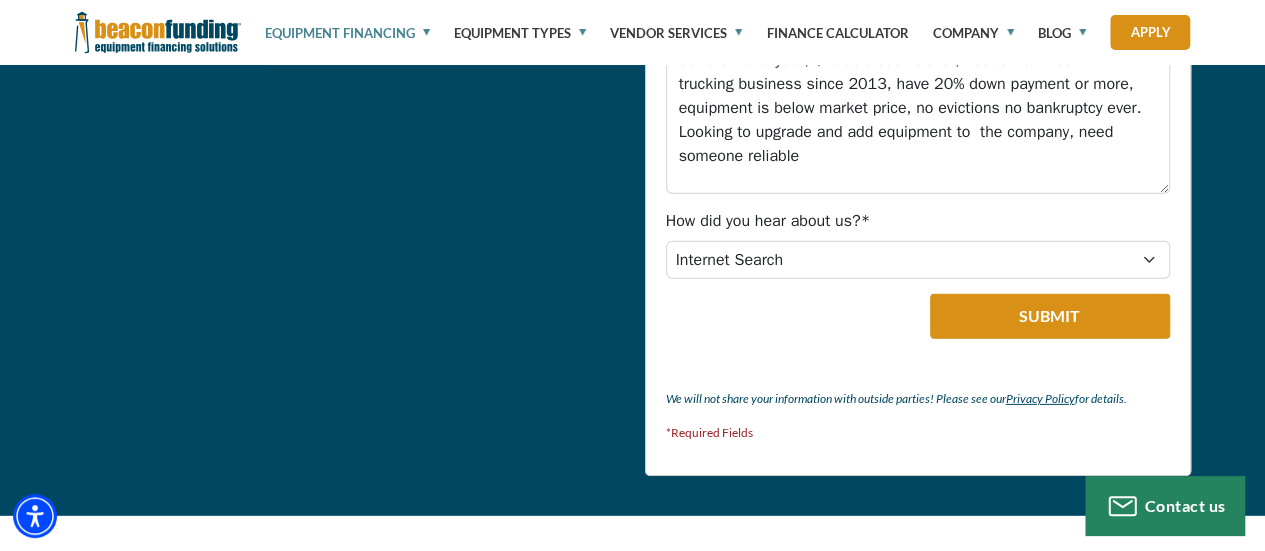 scroll, scrollTop: 2910, scrollLeft: 0, axis: vertical 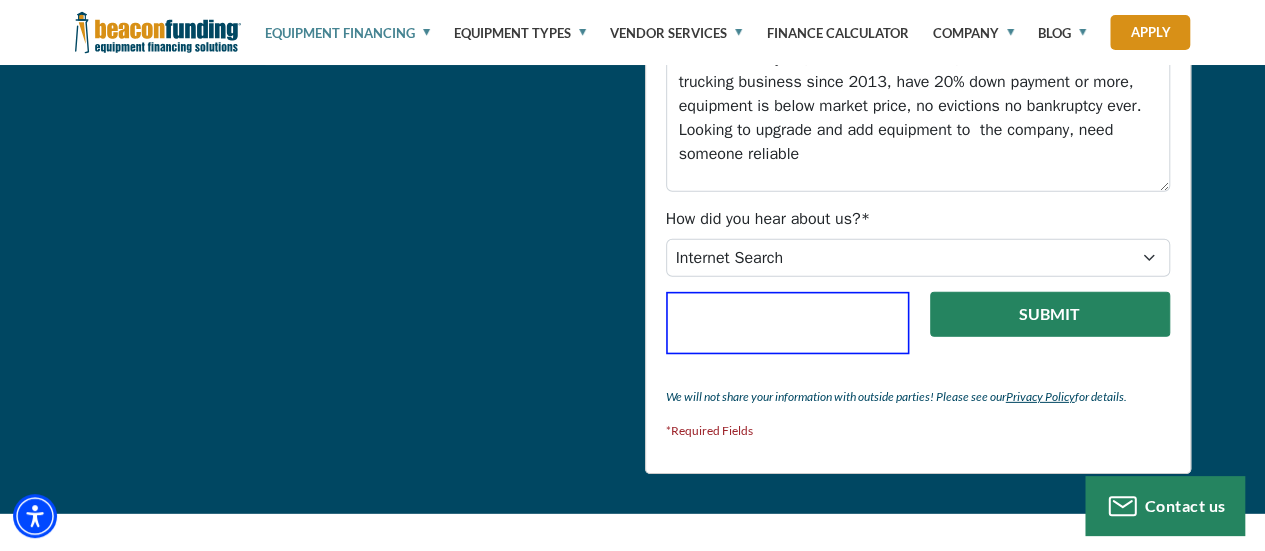 click on "Submit" at bounding box center [1050, 314] 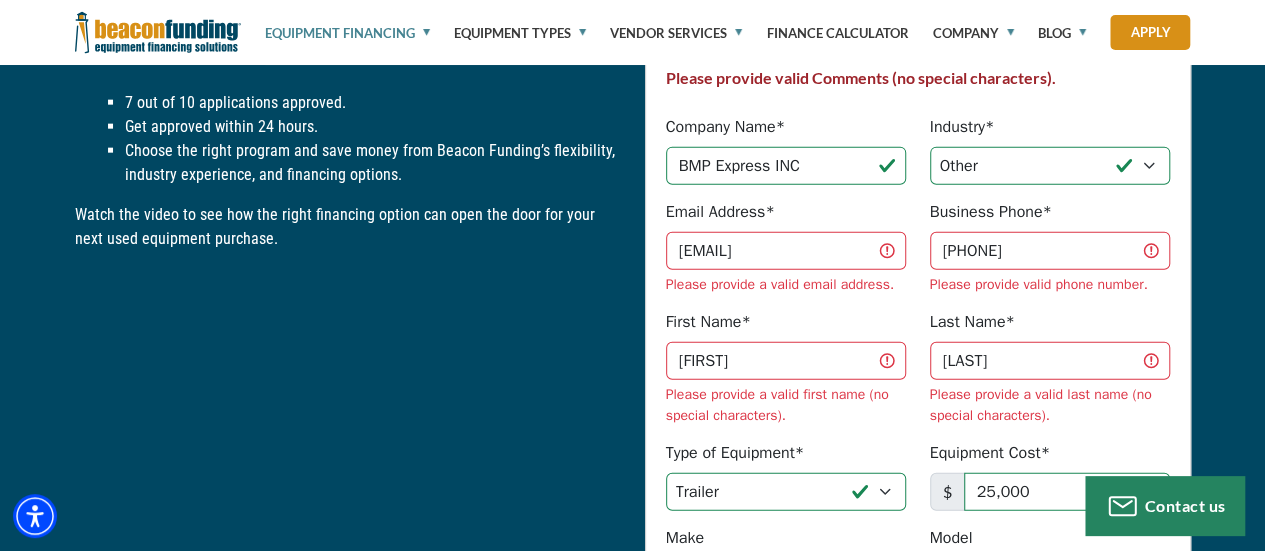 scroll, scrollTop: 2210, scrollLeft: 0, axis: vertical 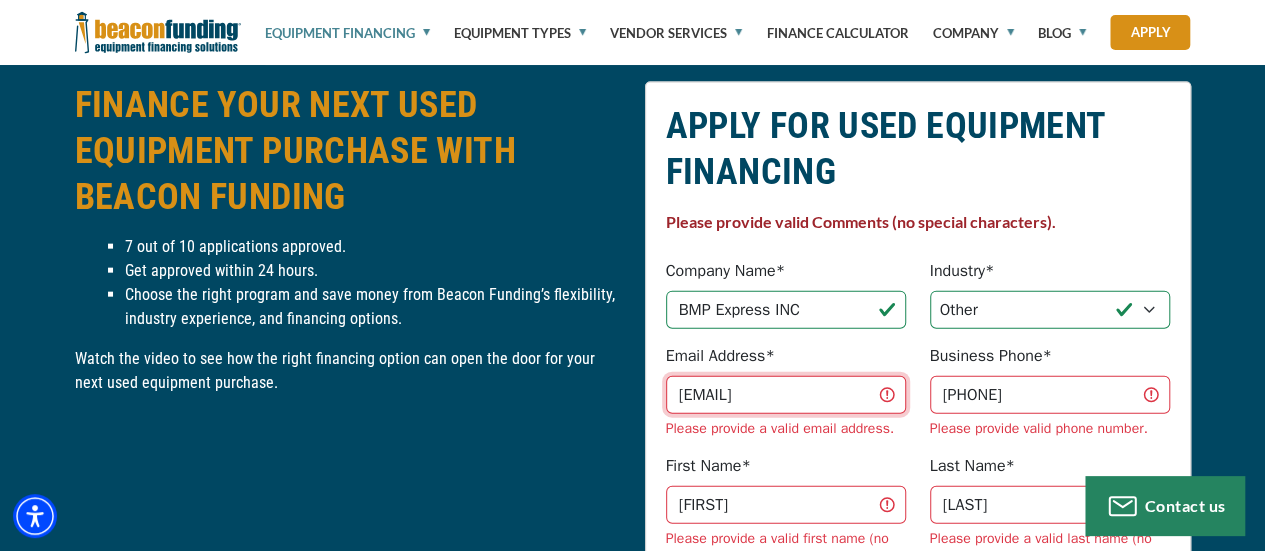 click on "[EMAIL]" at bounding box center (786, 395) 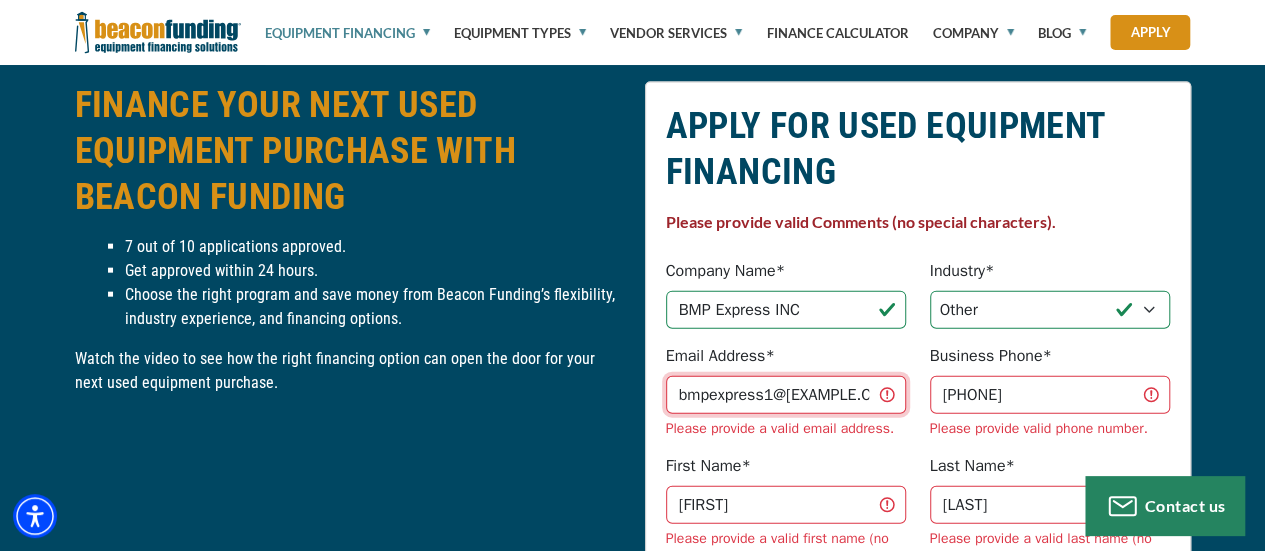 type on "[EMAIL]" 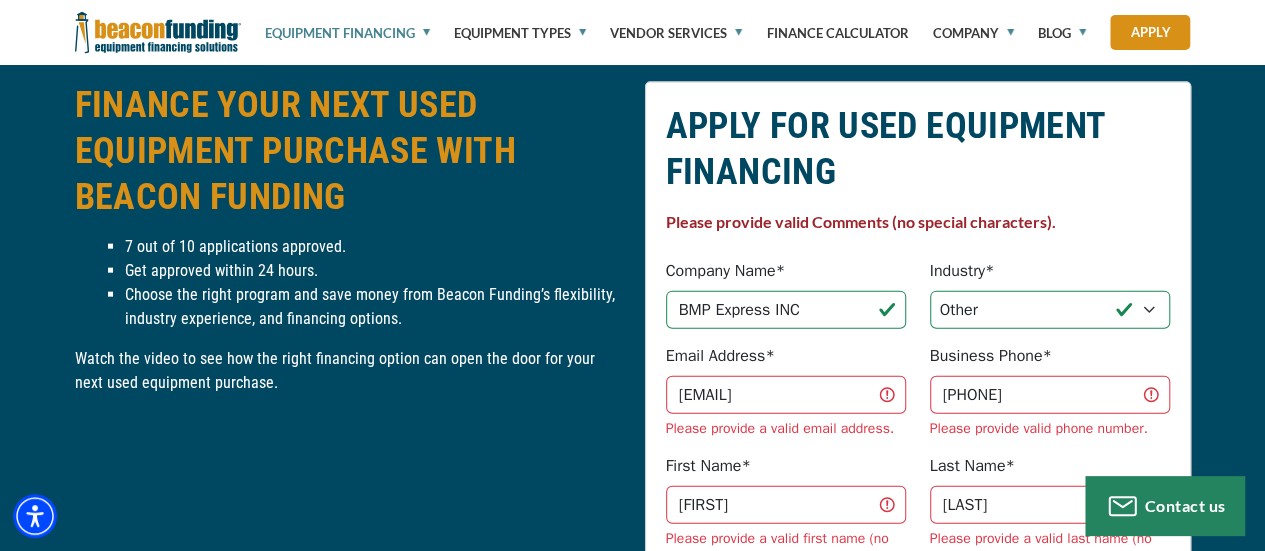 click on "Email Address*
[EMAIL]
Please provide a valid email address." at bounding box center (786, 391) 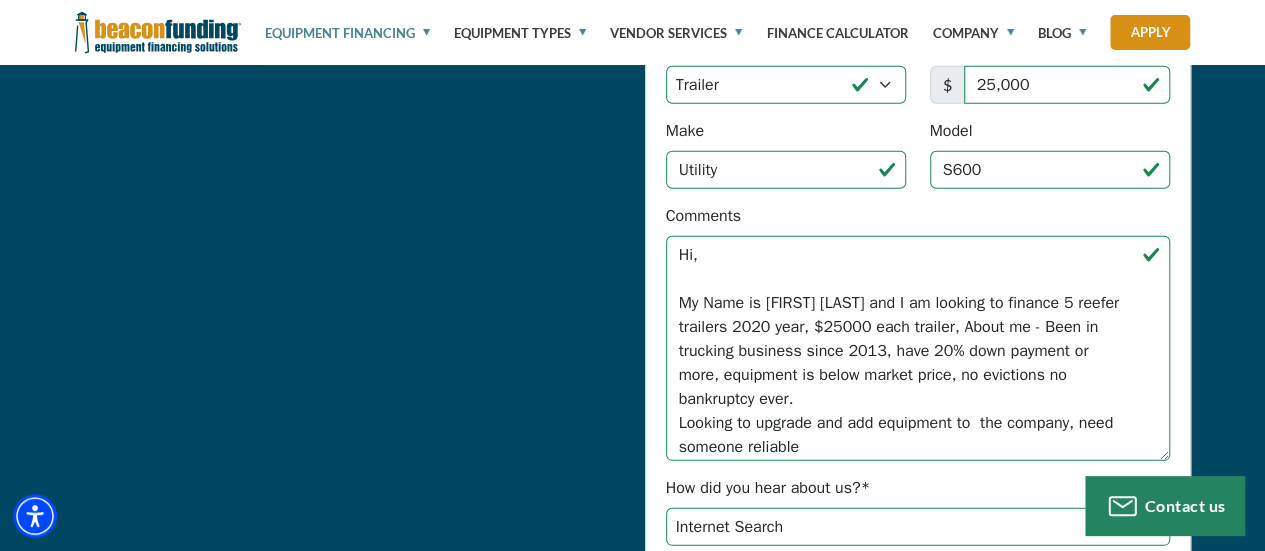 scroll, scrollTop: 2810, scrollLeft: 0, axis: vertical 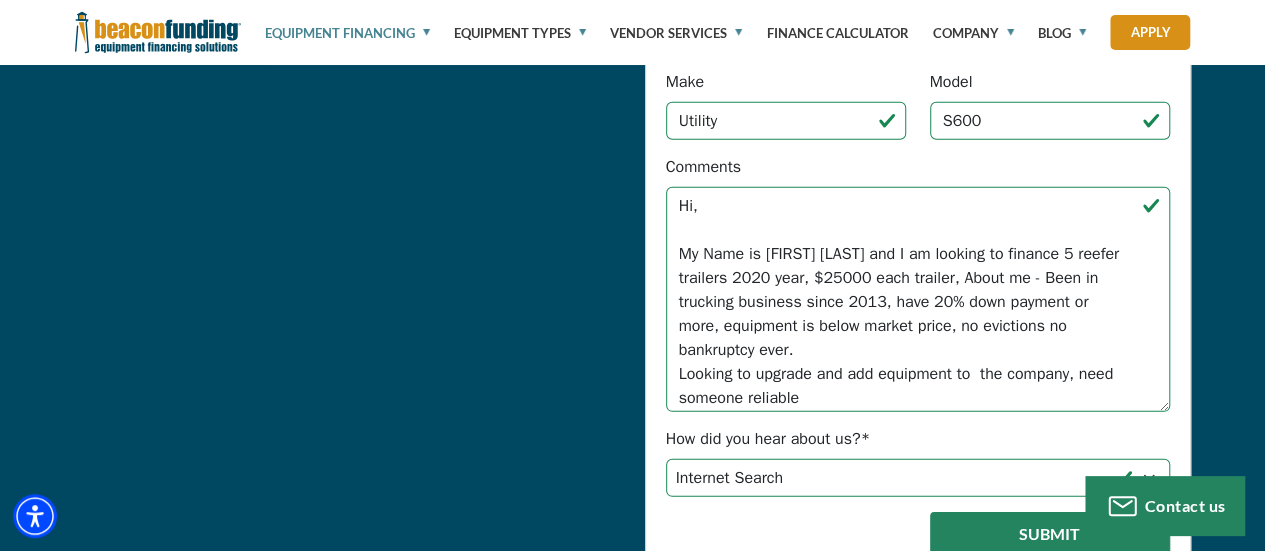 click on "Submit" at bounding box center [1050, 534] 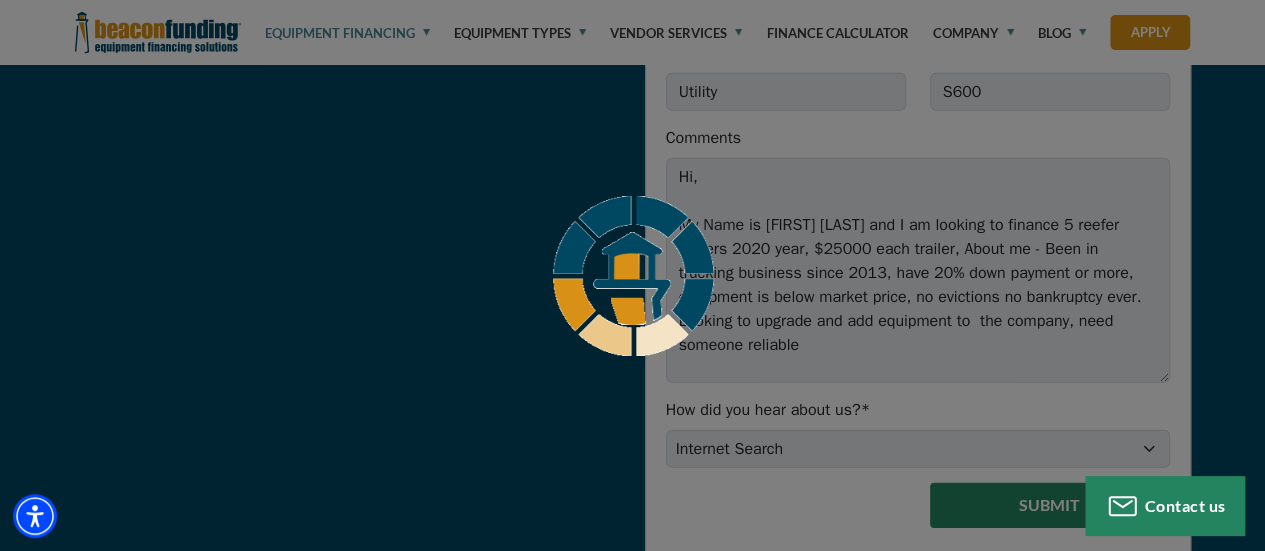 scroll, scrollTop: 2852, scrollLeft: 0, axis: vertical 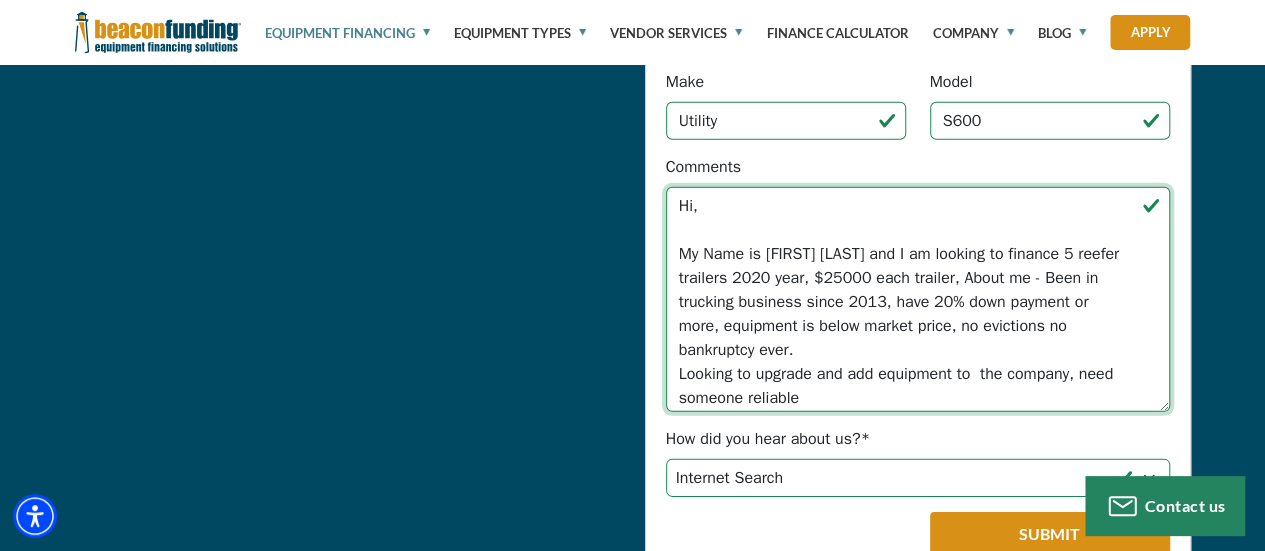 click on "Hi,
My Name is [FIRST] [LAST] and I am looking to finance 5 reefer trailers 2020 year, $25000 each trailer, About me - Been in trucking business since 2013, have 20% down payment or more, equipment is below market price, no evictions no bankruptcy ever.
Looking to upgrade and add equipment to  the company, need someone reliable" at bounding box center (918, 299) 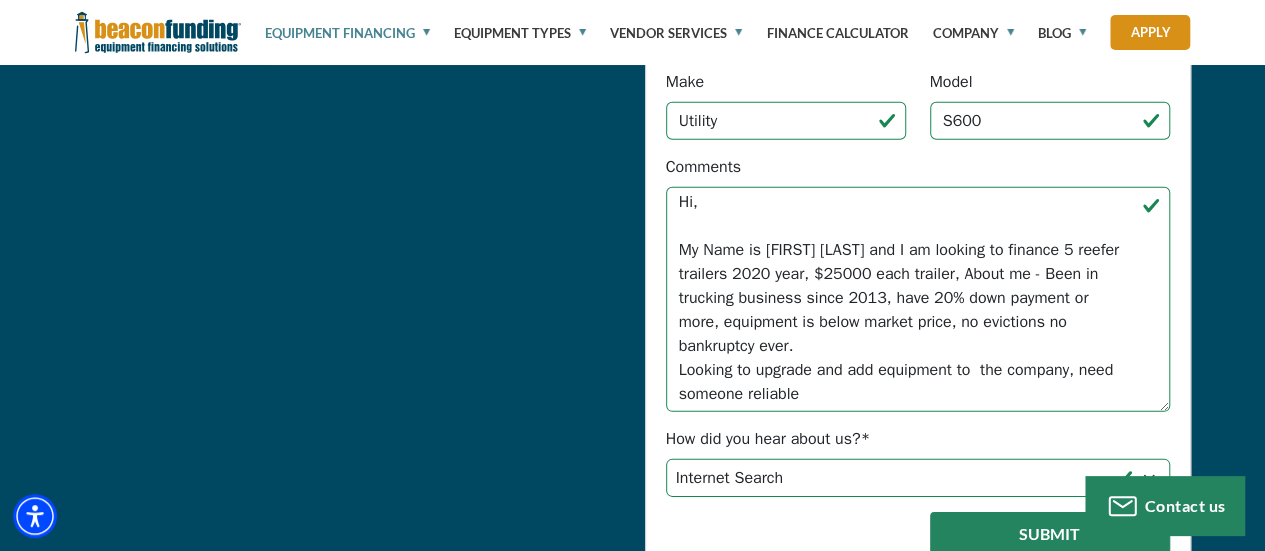 click on "Submit" at bounding box center [1050, 534] 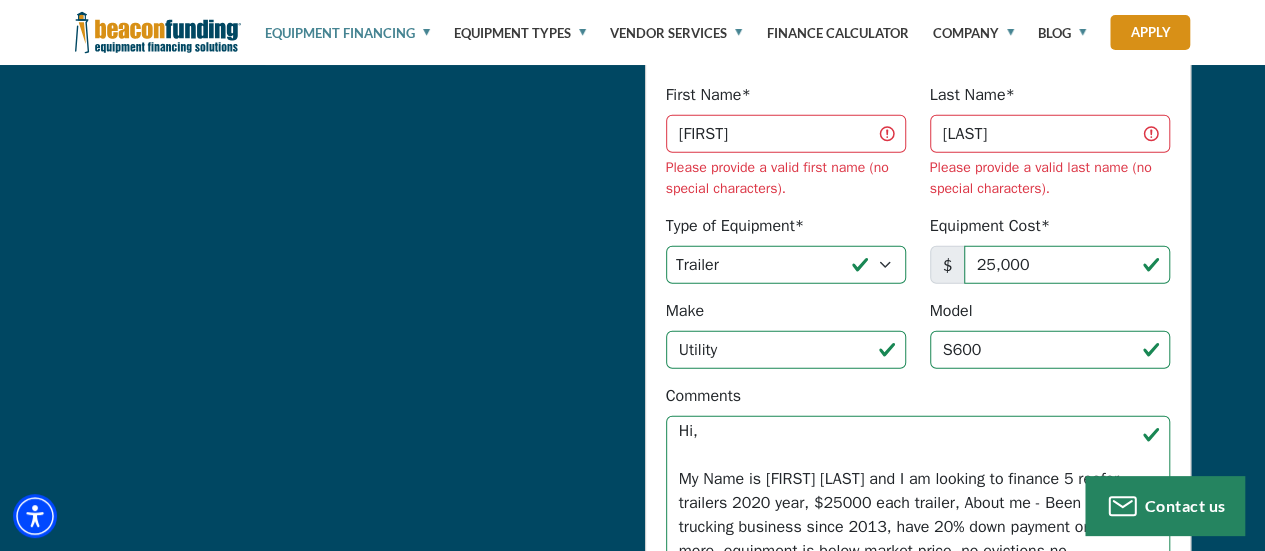 scroll, scrollTop: 2652, scrollLeft: 0, axis: vertical 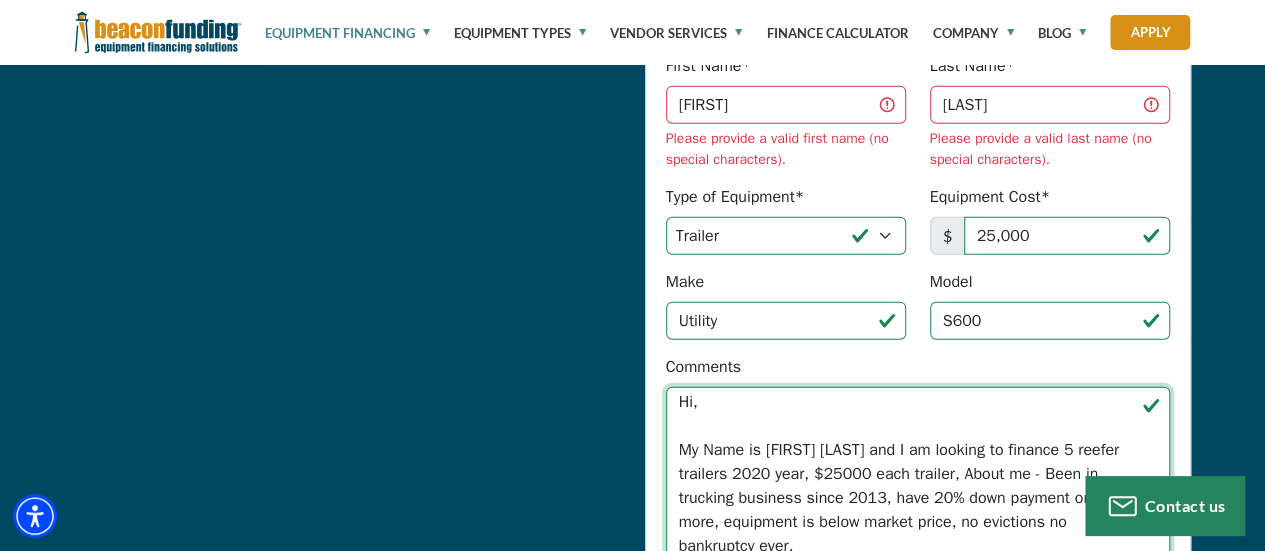 click on "Hi,
My Name is [FIRST] [LAST] and I am looking to finance 5 reefer trailers 2020 year, $25000 each trailer, About me - Been in trucking business since 2013, have 20% down payment or more, equipment is below market price, no evictions no bankruptcy ever.
Looking to upgrade and add equipment to  the company, need someone reliable" at bounding box center (918, 499) 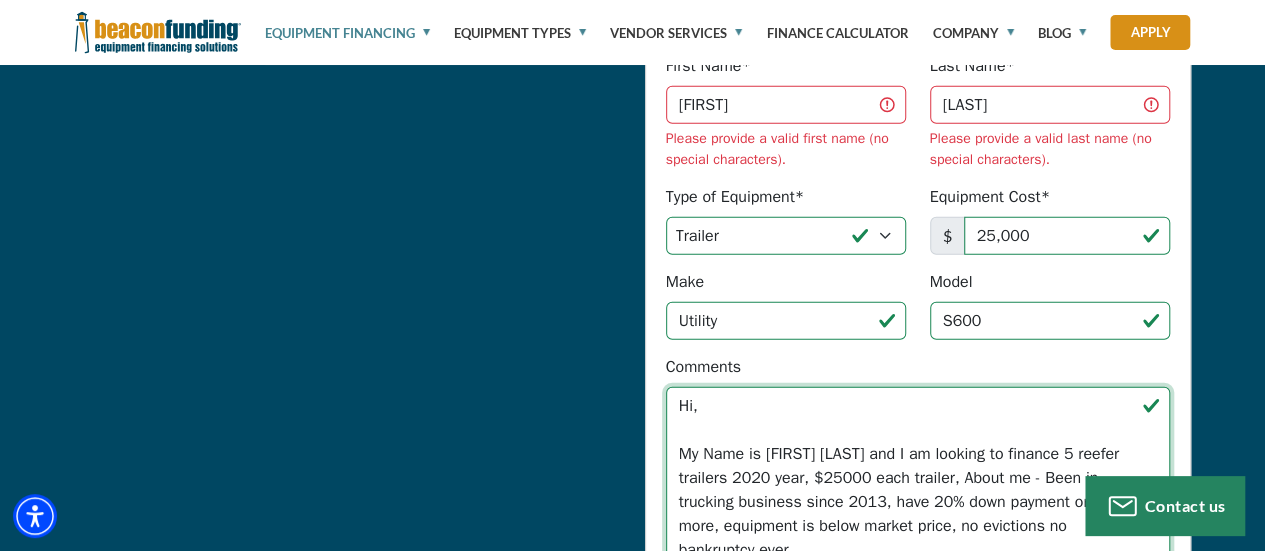 scroll, scrollTop: 4, scrollLeft: 0, axis: vertical 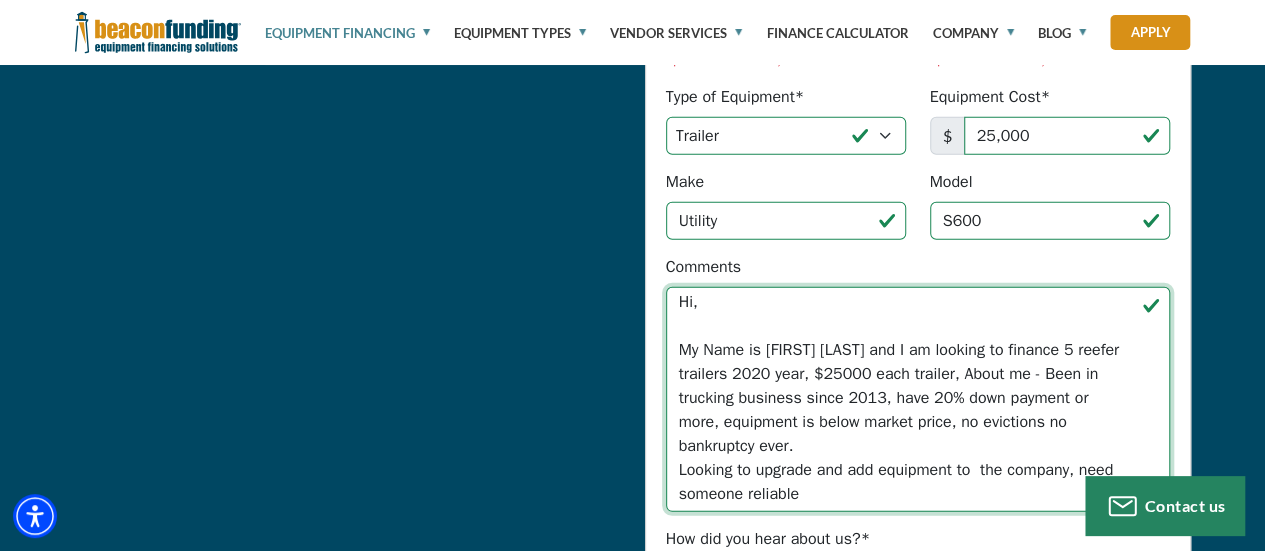 click on "Hi,
My Name is [FIRST] [LAST] and I am looking to finance 5 reefer trailers 2020 year, $25000 each trailer, About me - Been in trucking business since 2013, have 20% down payment or more, equipment is below market price, no evictions no bankruptcy ever.
Looking to upgrade and add equipment to  the company, need someone reliable" at bounding box center (918, 399) 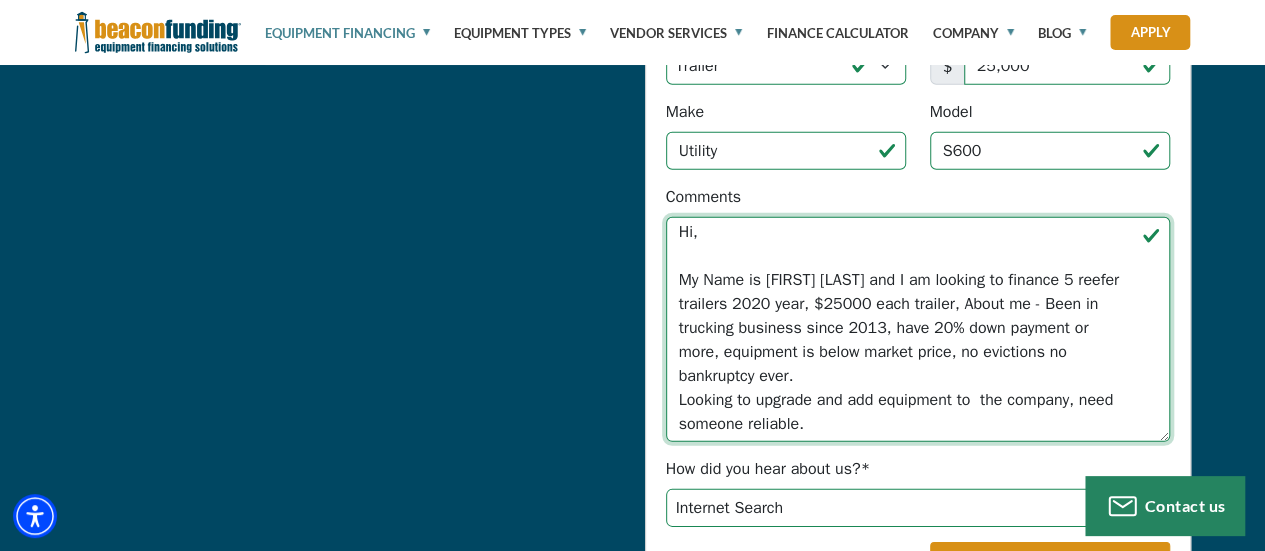 scroll, scrollTop: 2852, scrollLeft: 0, axis: vertical 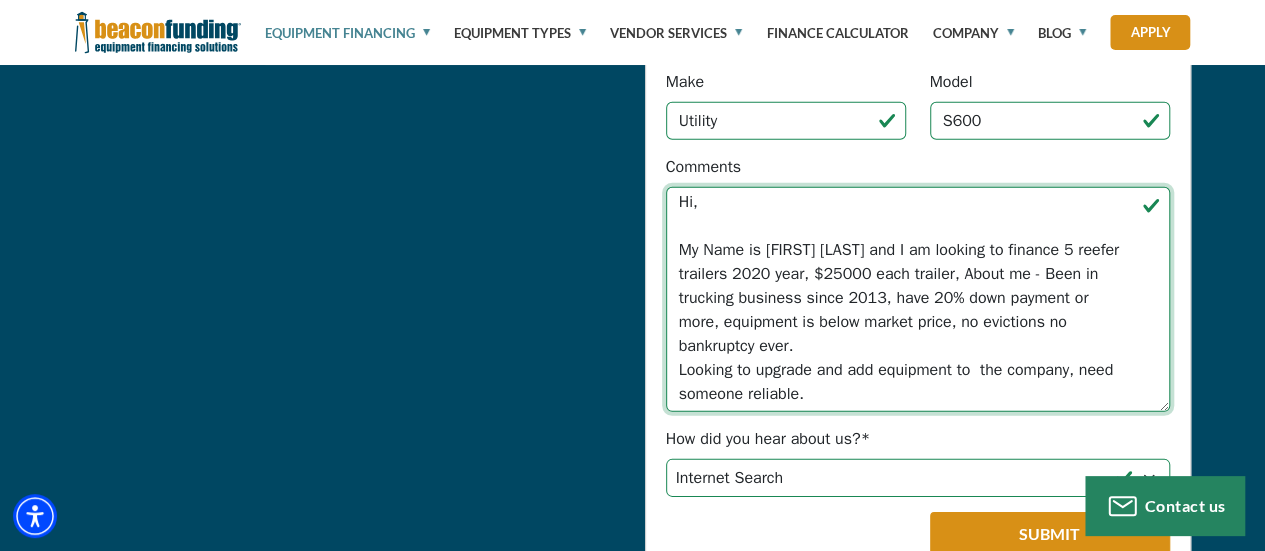 type on "Hi,
My Name is [FIRST] [LAST] and I am looking to finance 5 reefer trailers 2020 year, $25000 each trailer, About me - Been in trucking business since 2013, have 20% down payment or more, equipment is below market price, no evictions no bankruptcy ever.
Looking to upgrade and add equipment to  the company, need someone reliable." 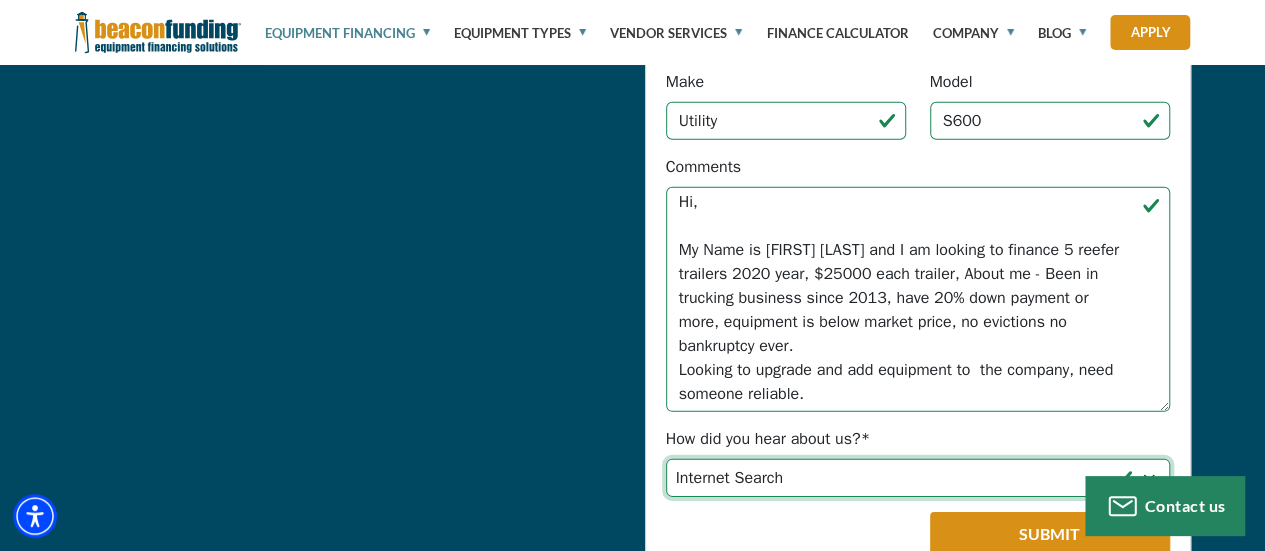 click on "Choose...
Internet Search
Vendor Referral
Word of Mouth
Client Referral
Email
Existing/Past Client
Facebook - Tow Truck to Buy & Sale
Telemarketing
Tradeshow
Motor Club Referral
Bank Refererral
Direct Mail
Magazine Ad
Other" at bounding box center (918, 478) 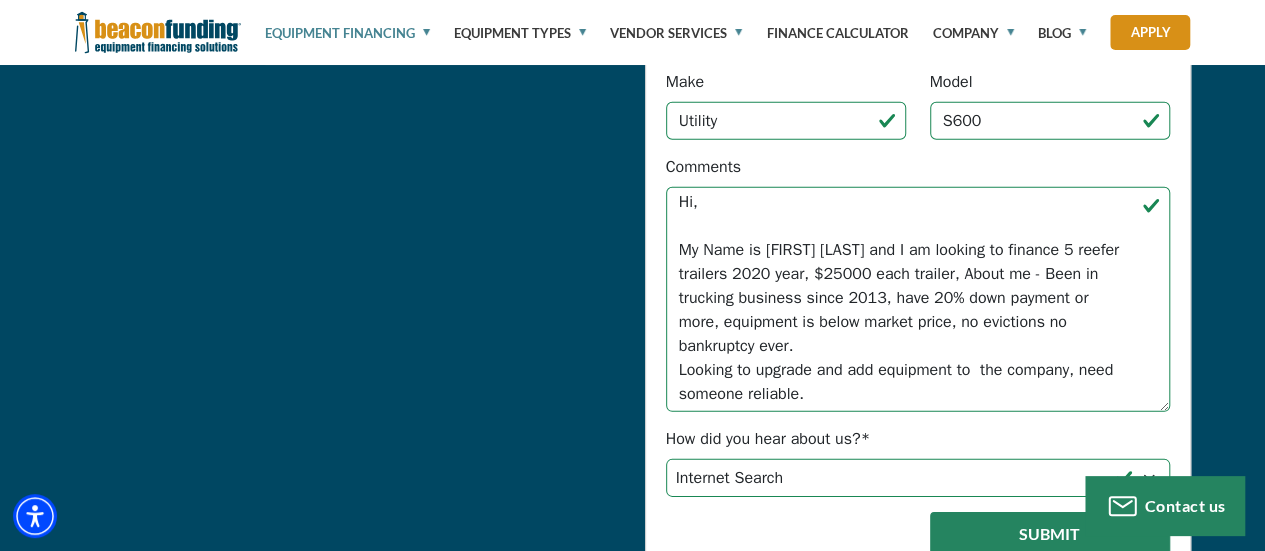 click on "Submit" at bounding box center (1050, 534) 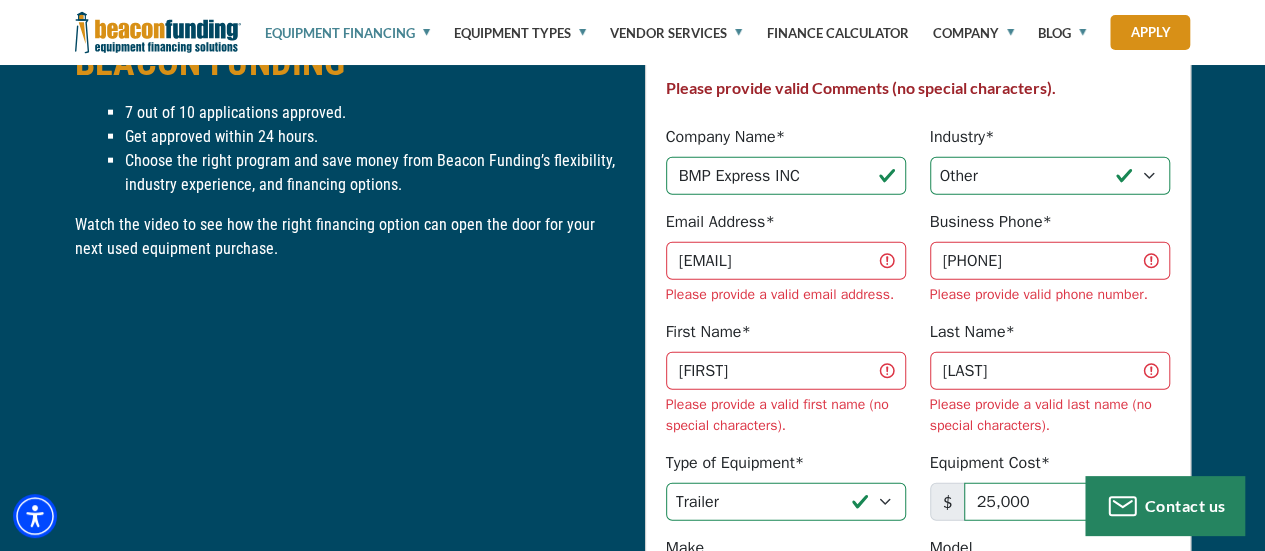 scroll, scrollTop: 2652, scrollLeft: 0, axis: vertical 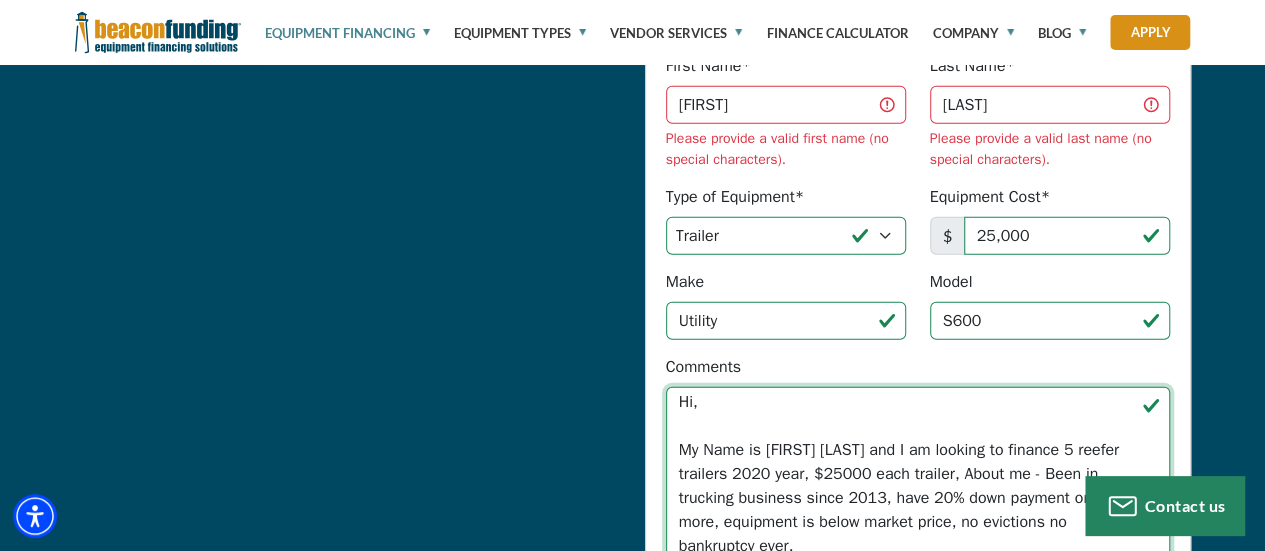 click on "Hi,
My Name is [FIRST] [LAST] and I am looking to finance 5 reefer trailers 2020 year, $25000 each trailer, About me - Been in trucking business since 2013, have 20% down payment or more, equipment is below market price, no evictions no bankruptcy ever.
Looking to upgrade and add equipment to  the company, need someone reliable." at bounding box center [918, 499] 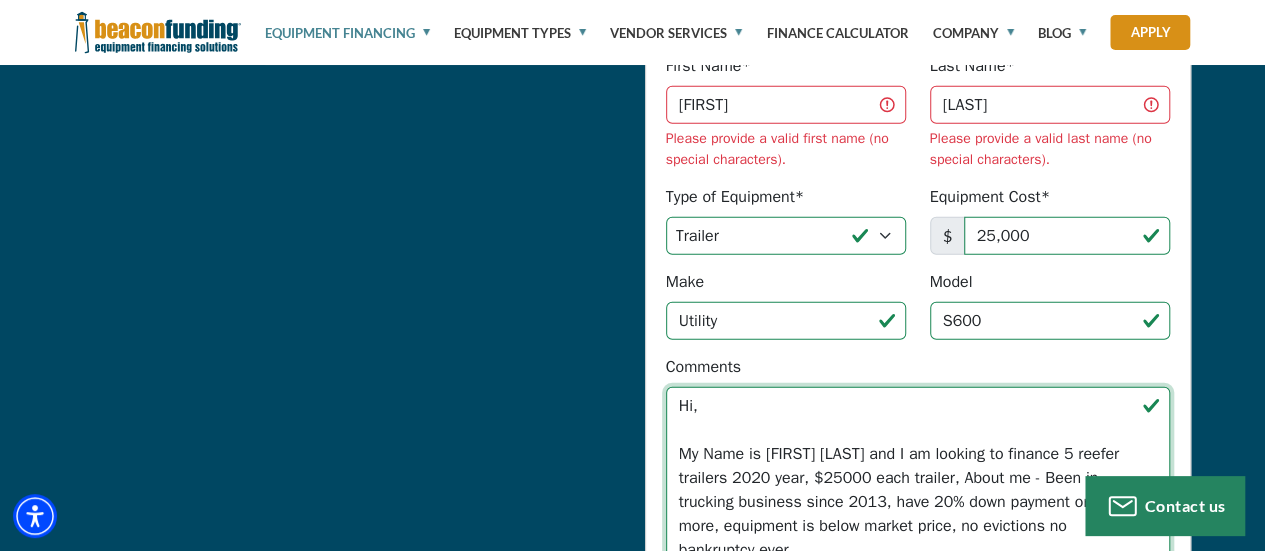 scroll, scrollTop: 4, scrollLeft: 0, axis: vertical 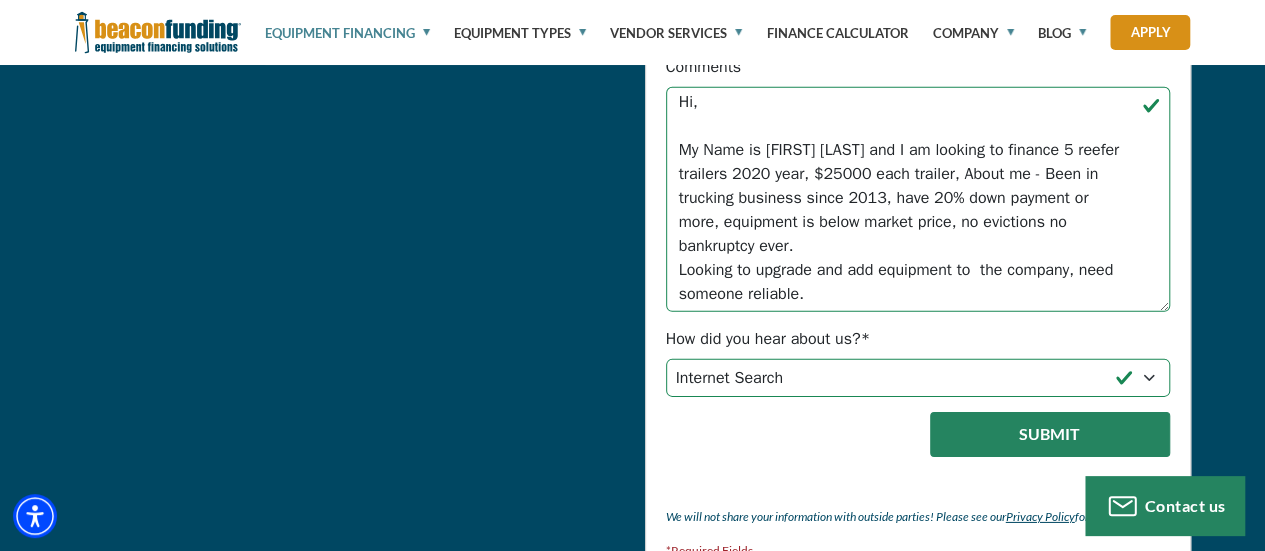 click on "Submit" at bounding box center (1050, 434) 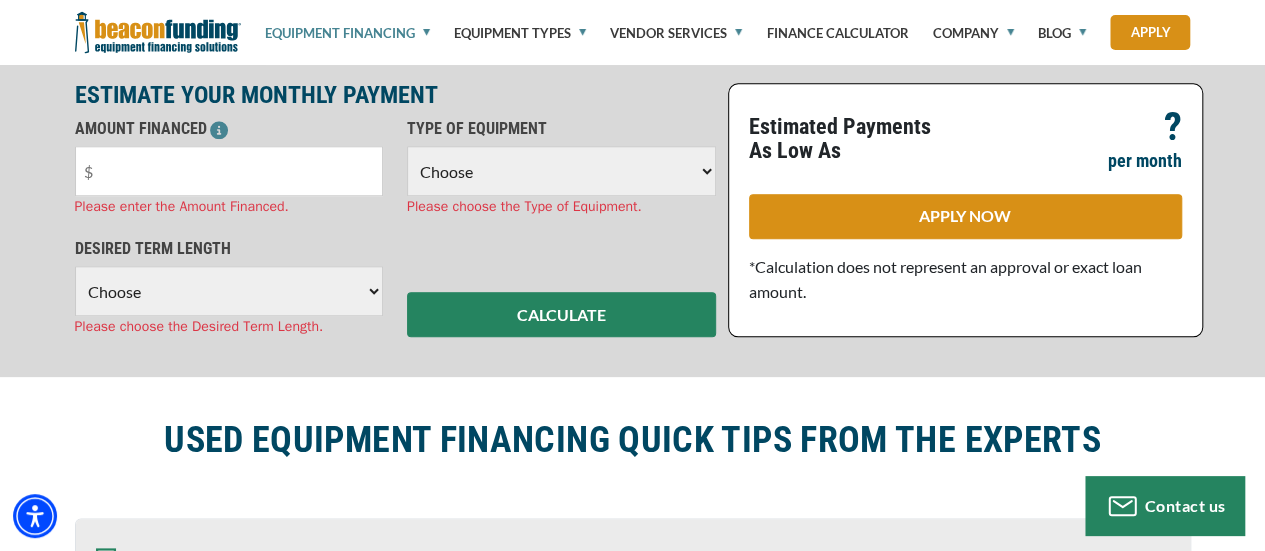 scroll, scrollTop: 852, scrollLeft: 0, axis: vertical 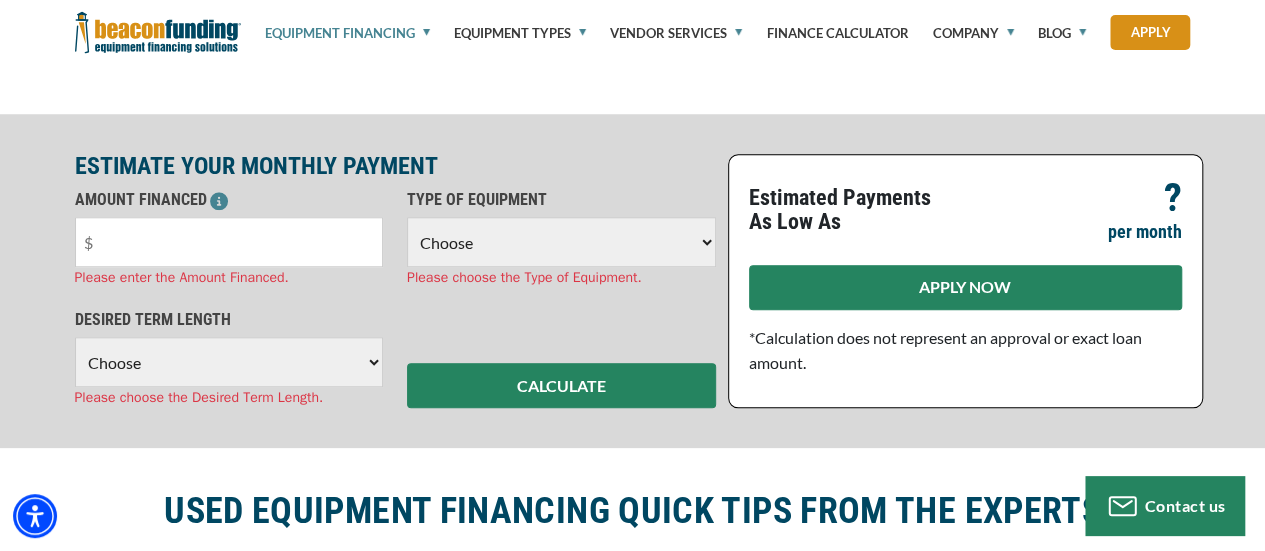 click on "APPLY NOW" at bounding box center (965, 287) 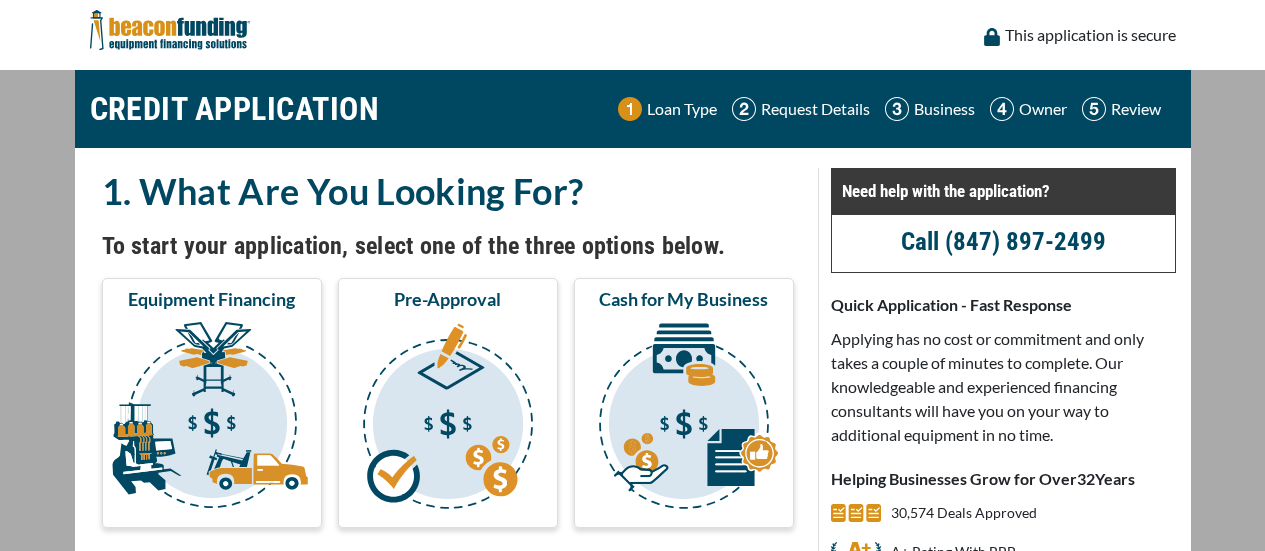 scroll, scrollTop: 0, scrollLeft: 0, axis: both 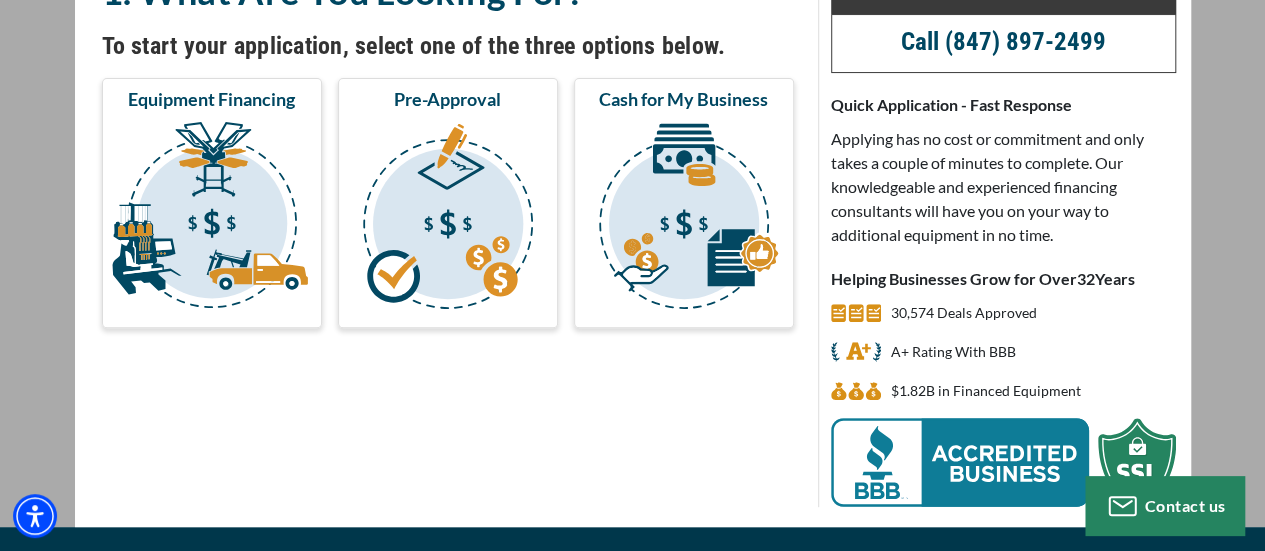 click at bounding box center [212, 219] 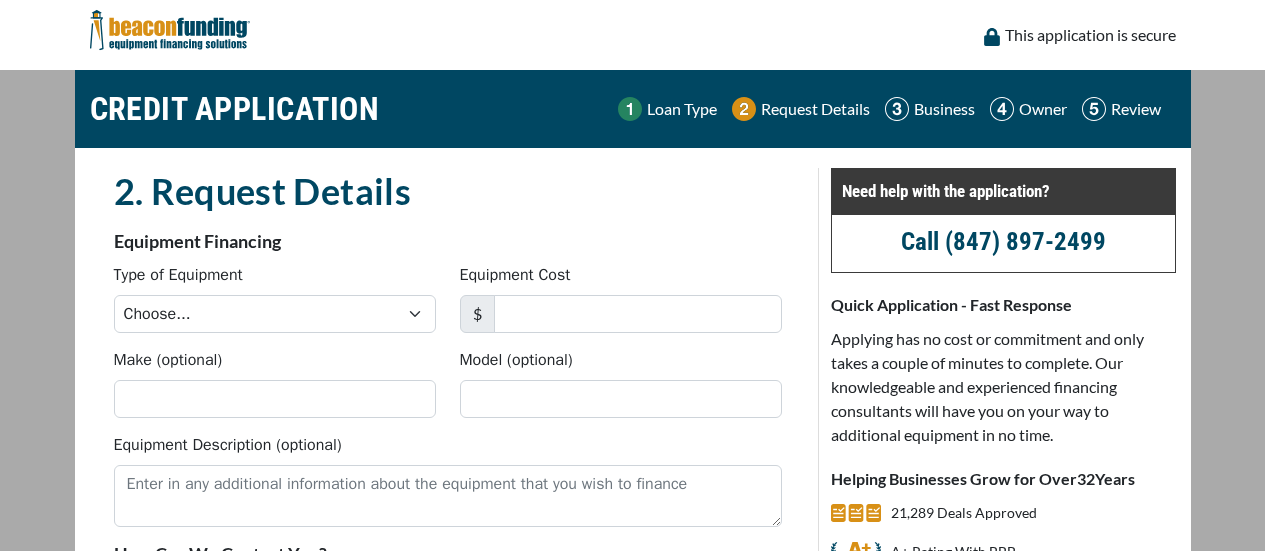scroll, scrollTop: 0, scrollLeft: 0, axis: both 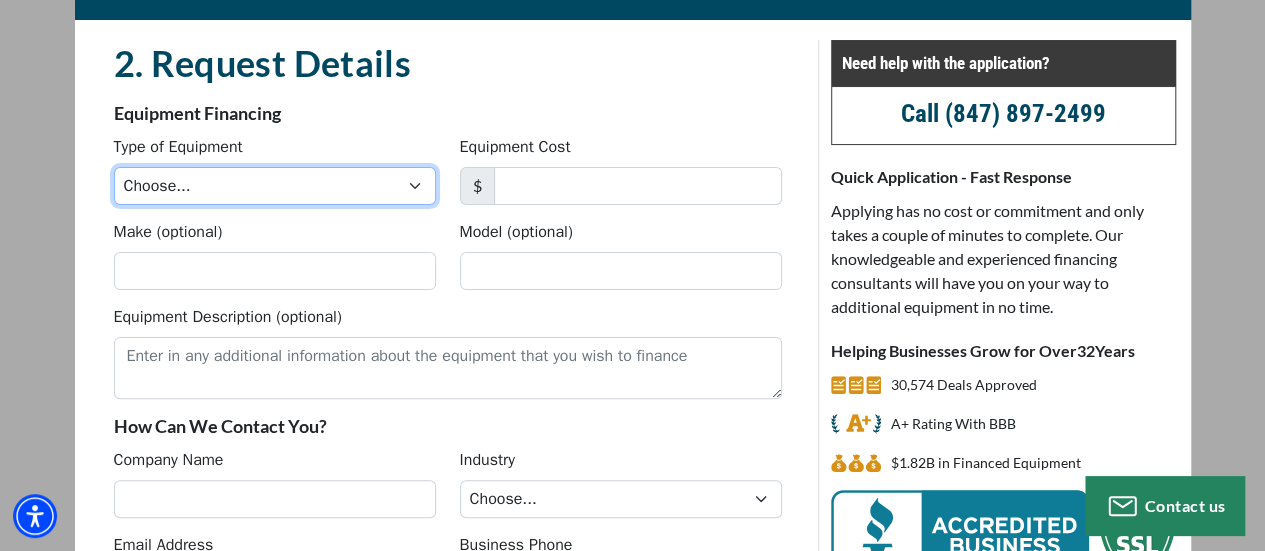 click on "Choose...
Backhoe
Boom/Bucket Truck
Chipper
Commercial Mower
Crane
DTG/DTF Printing
Embroidery
Excavator
Landscape Truck/Equipment
Other
Other Commercial Truck
Other Decorated Apparel
Screen Printing
Septic Pumper Truck
Skid Steer
Stump Grinder
Tow Truck
Tractor
Trailer
Trencher
Wheel Loader" at bounding box center (275, 186) 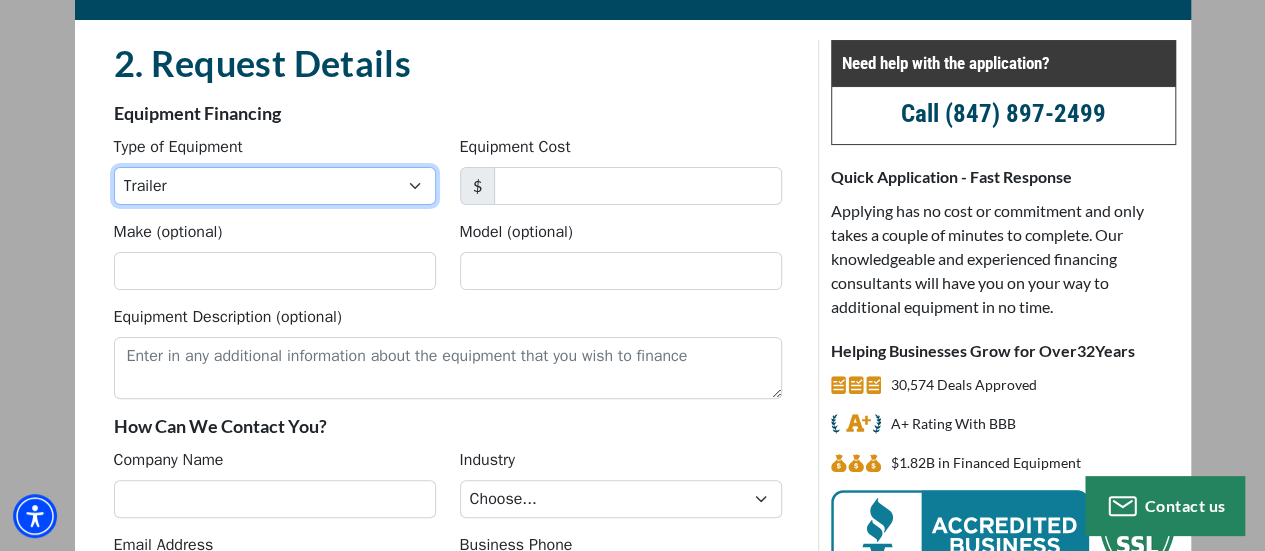 click on "Choose...
Backhoe
Boom/Bucket Truck
Chipper
Commercial Mower
Crane
DTG/DTF Printing
Embroidery
Excavator
Landscape Truck/Equipment
Other
Other Commercial Truck
Other Decorated Apparel
Screen Printing
Septic Pumper Truck
Skid Steer
Stump Grinder
Tow Truck
Tractor
Trailer
Trencher
Wheel Loader" at bounding box center (275, 186) 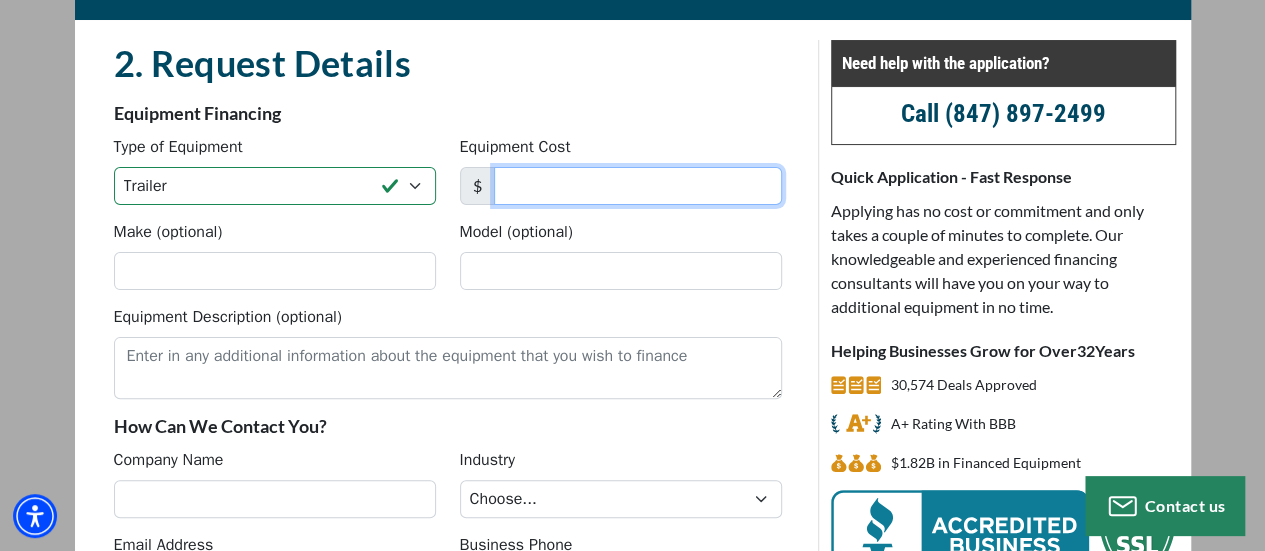 click on "Equipment Cost" at bounding box center (638, 186) 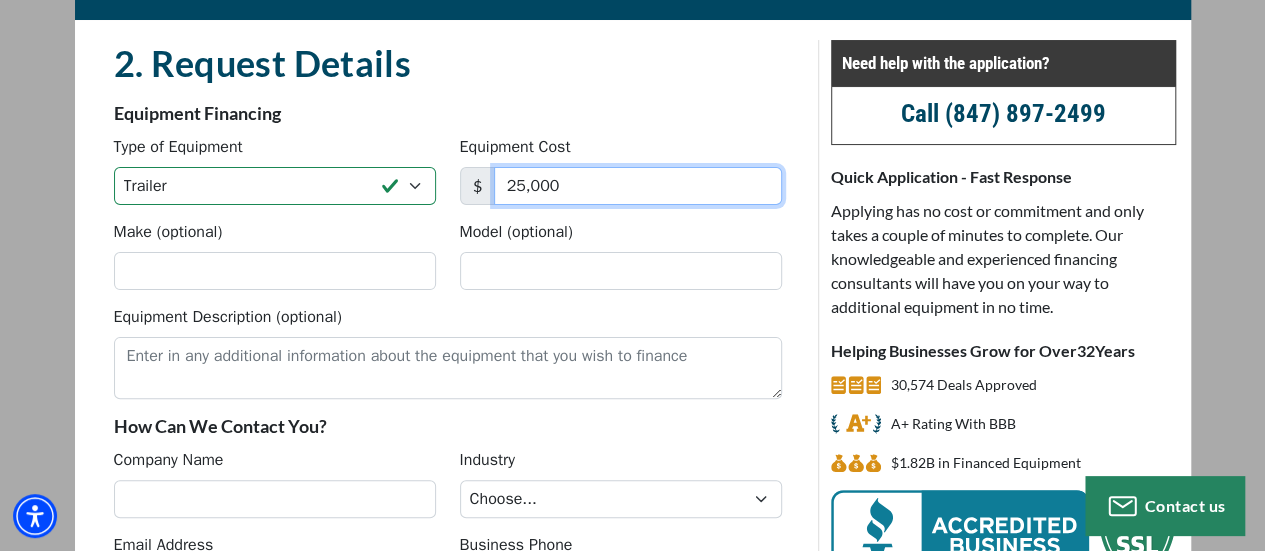 type on "25,000" 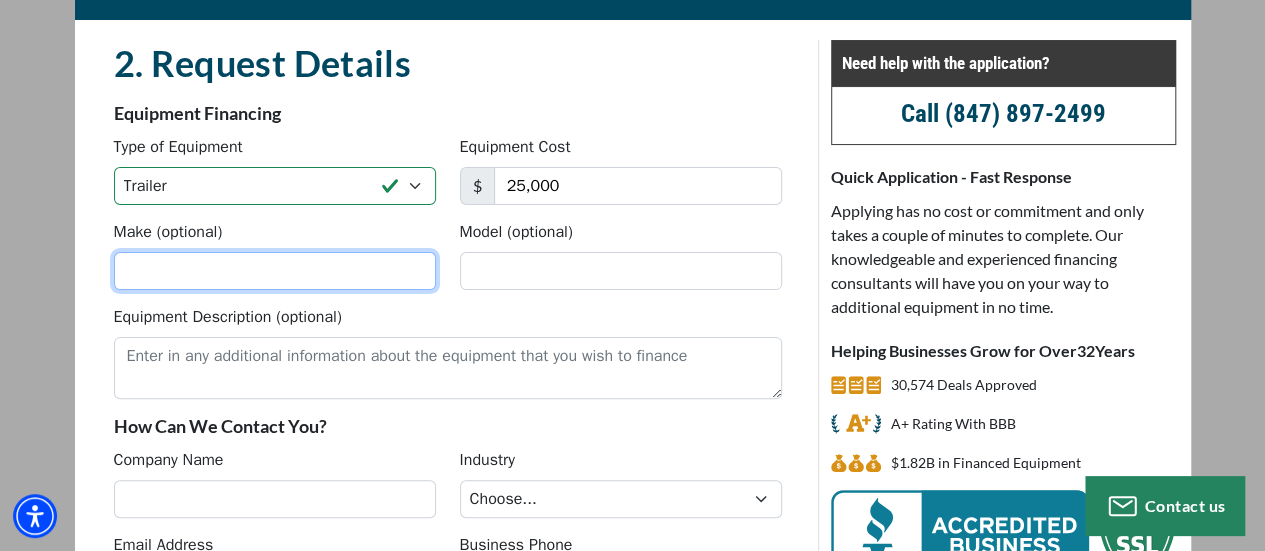 click on "Make (optional)" at bounding box center (275, 271) 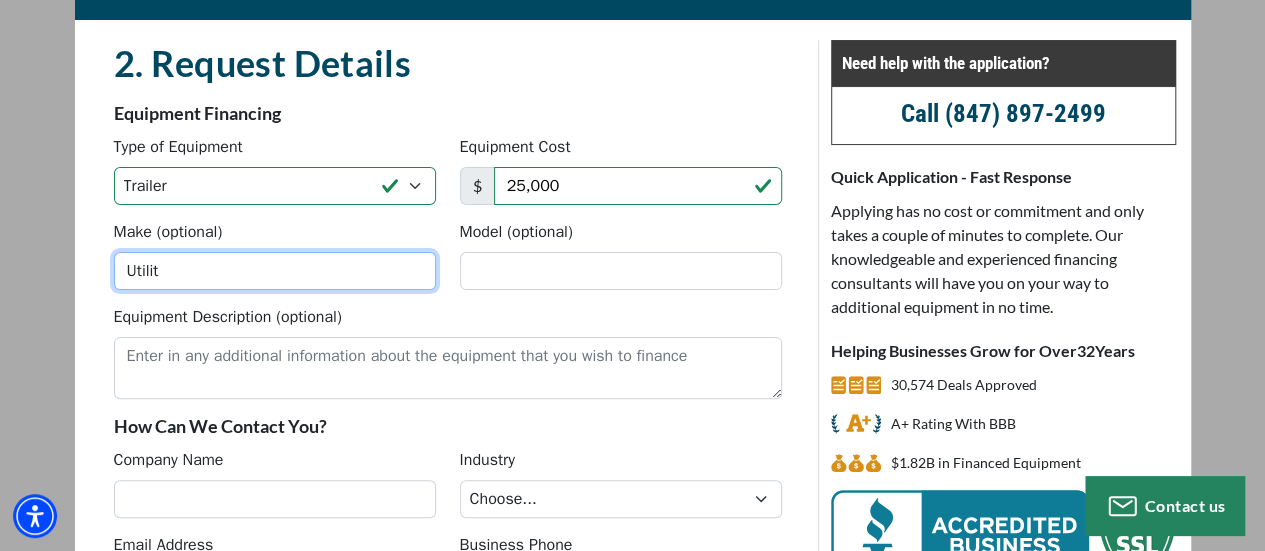 type on "Utilit" 